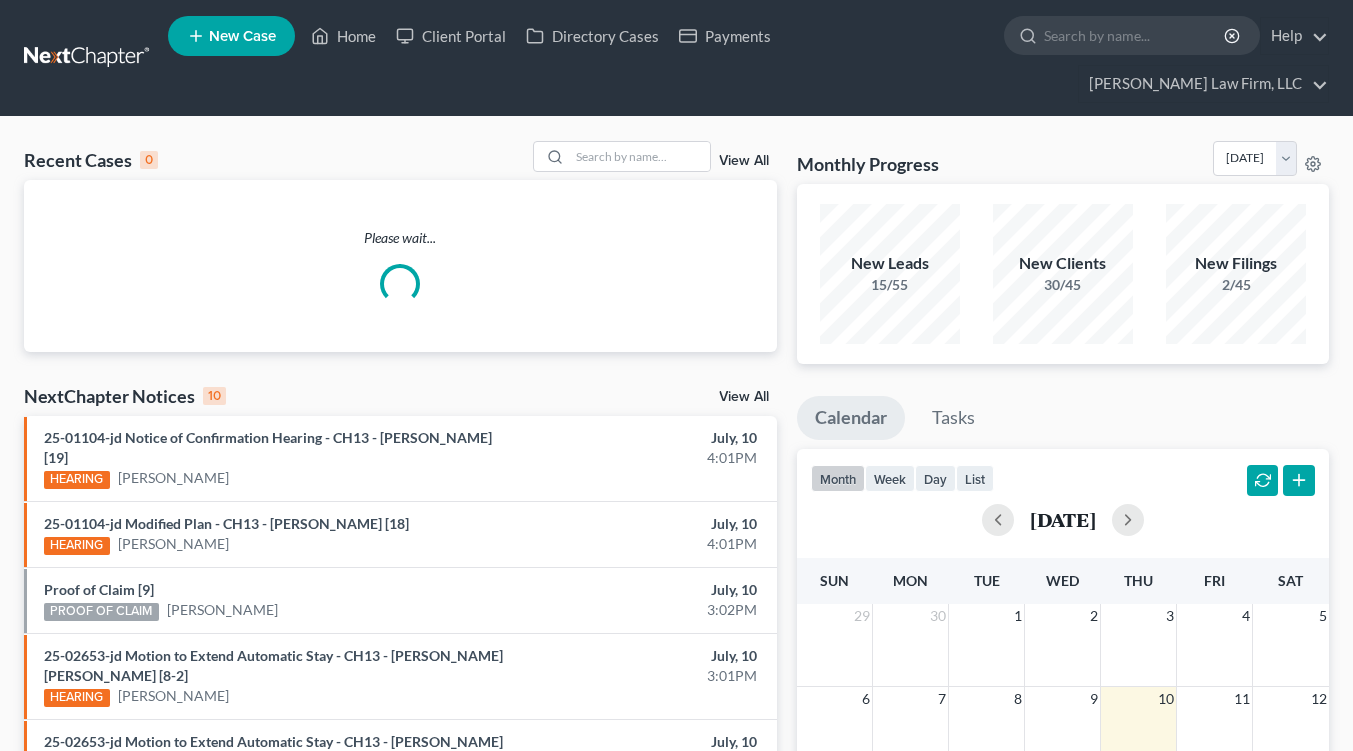 scroll, scrollTop: 0, scrollLeft: 0, axis: both 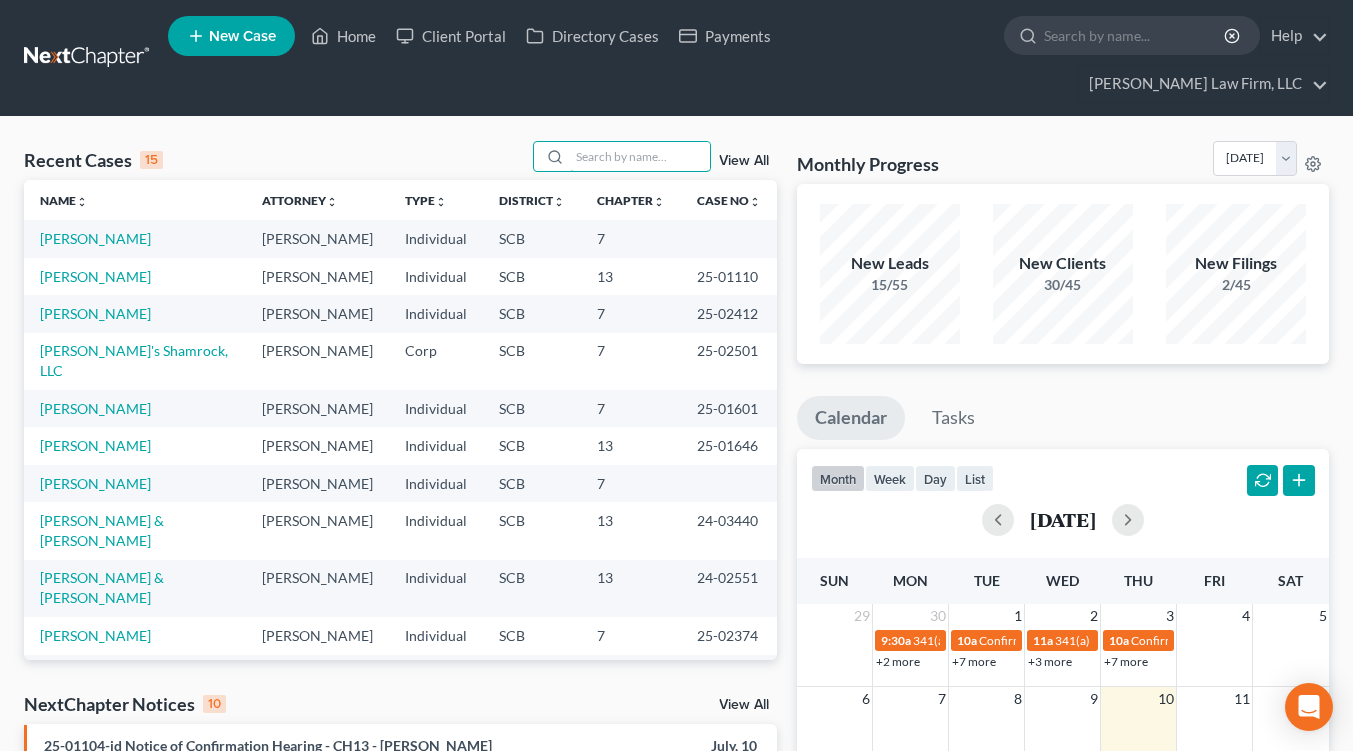 click at bounding box center [640, 156] 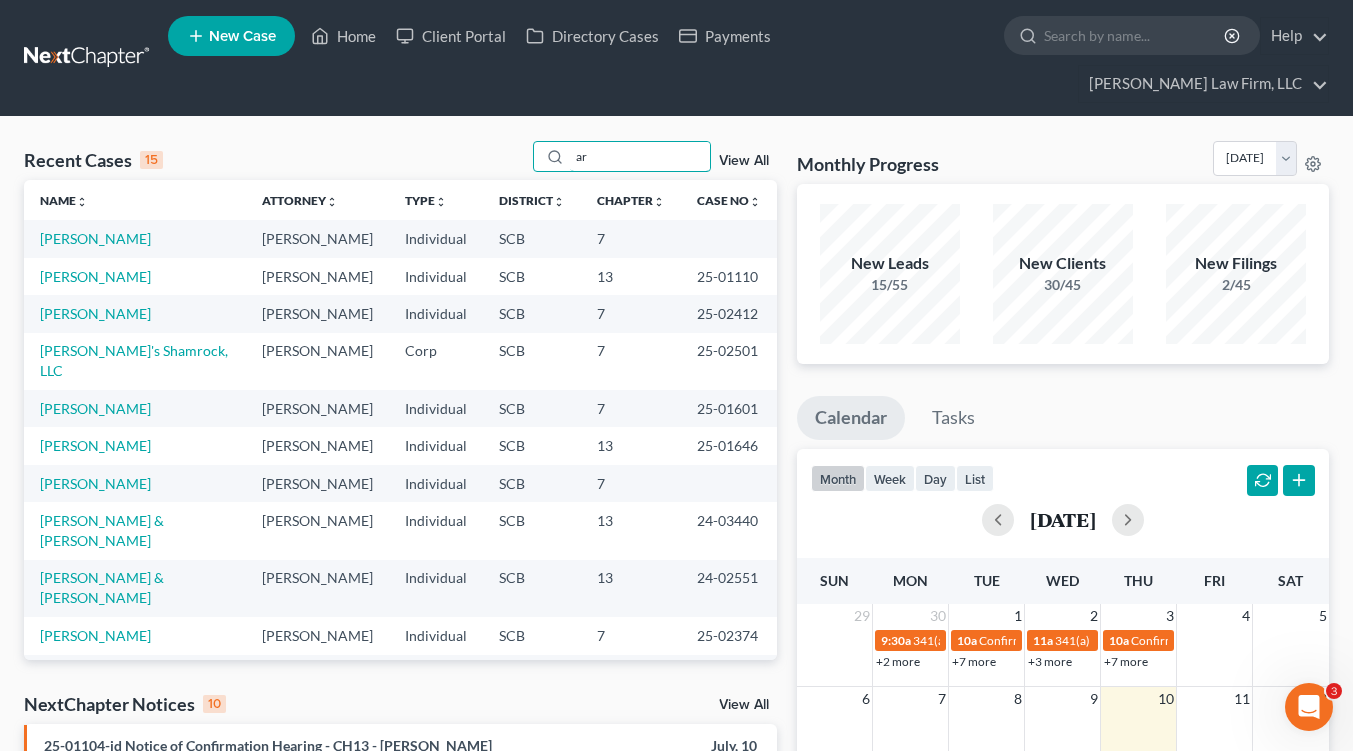 scroll, scrollTop: 0, scrollLeft: 0, axis: both 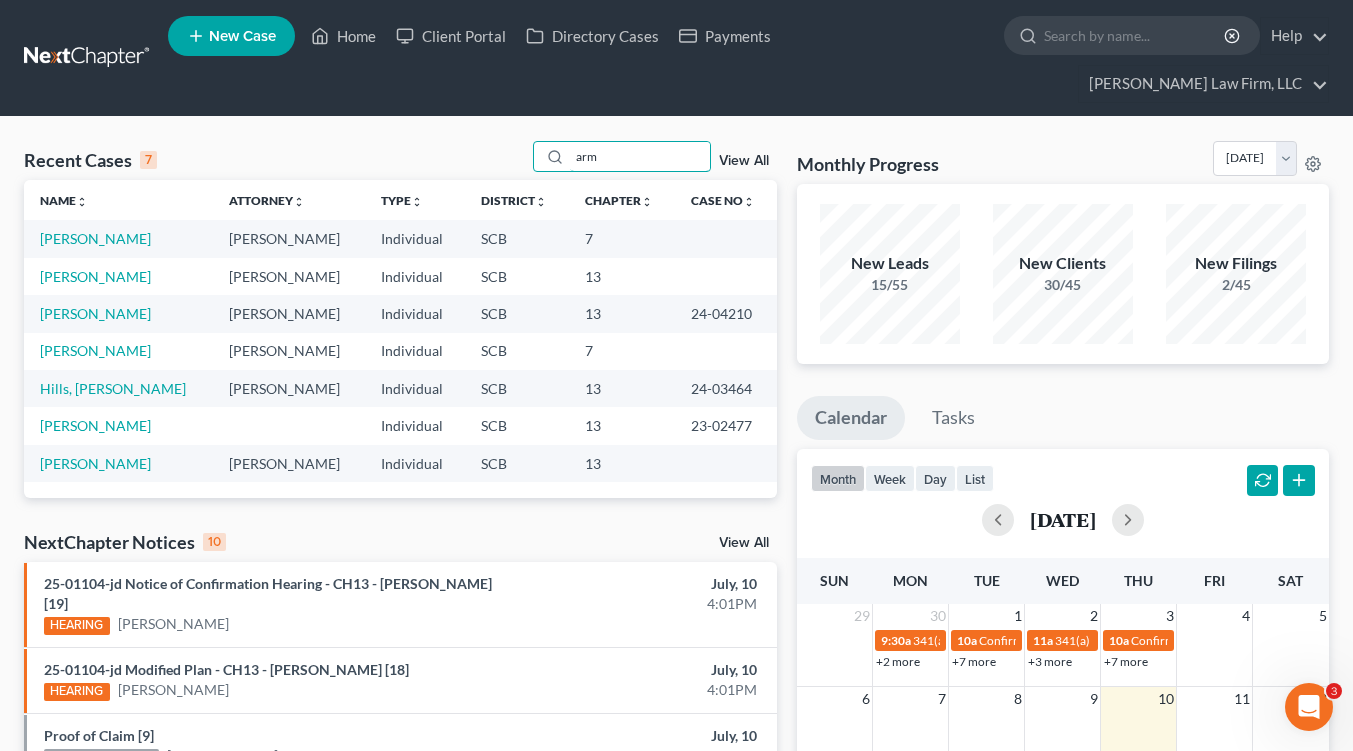 type on "arm" 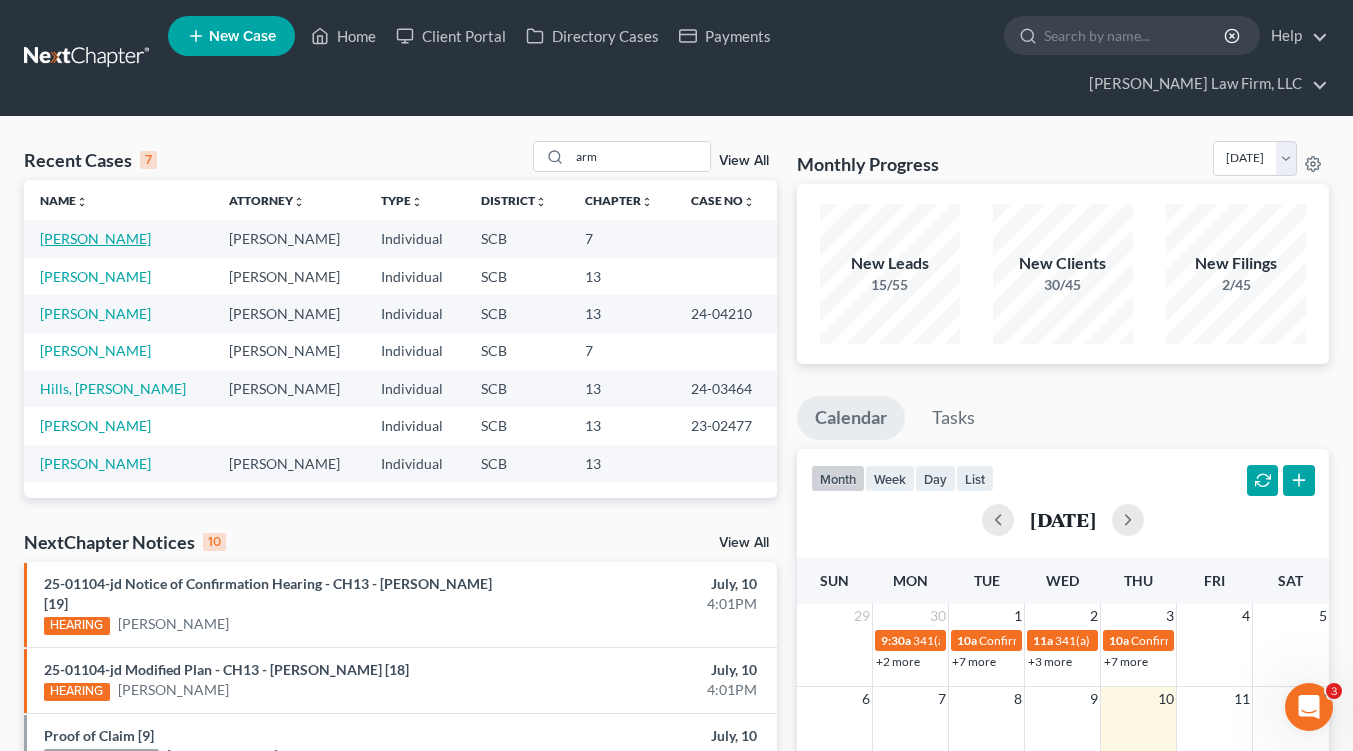 click on "[PERSON_NAME]" at bounding box center (95, 238) 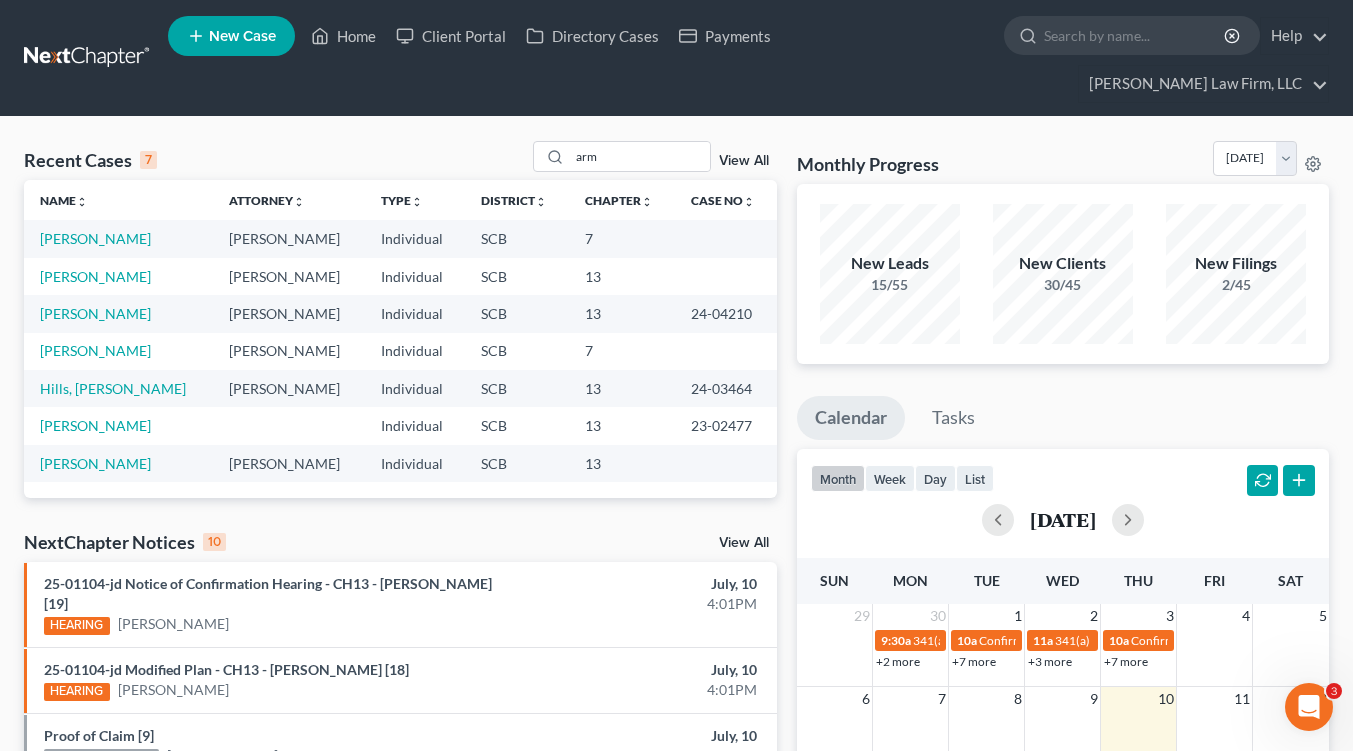 select on "6" 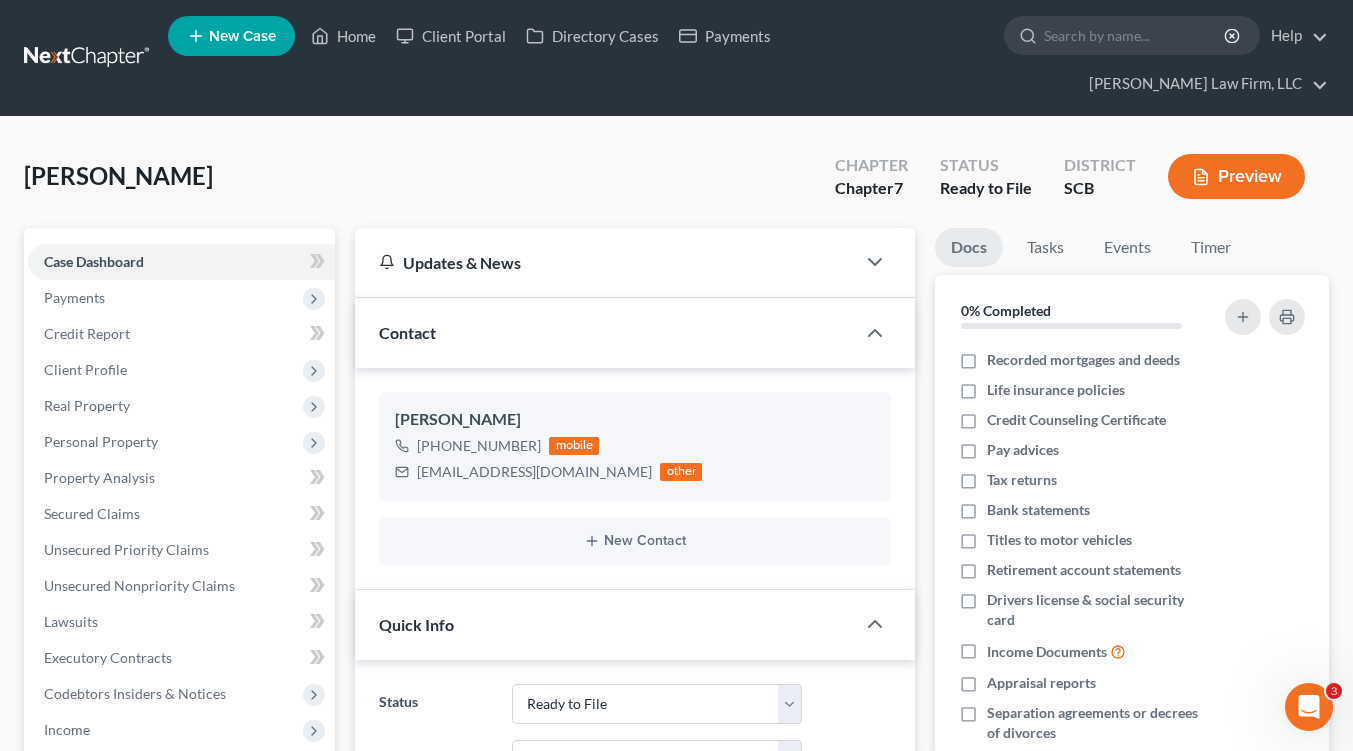 select on "3" 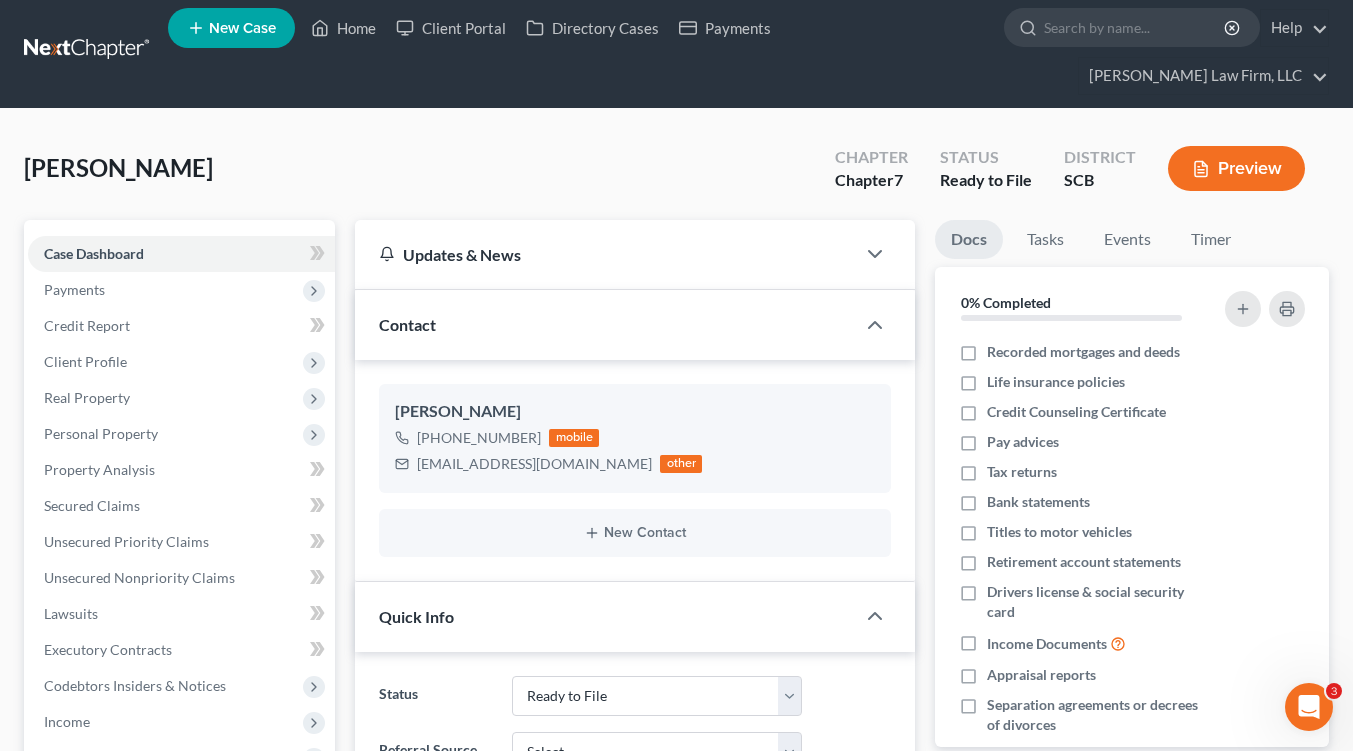 scroll, scrollTop: 300, scrollLeft: 0, axis: vertical 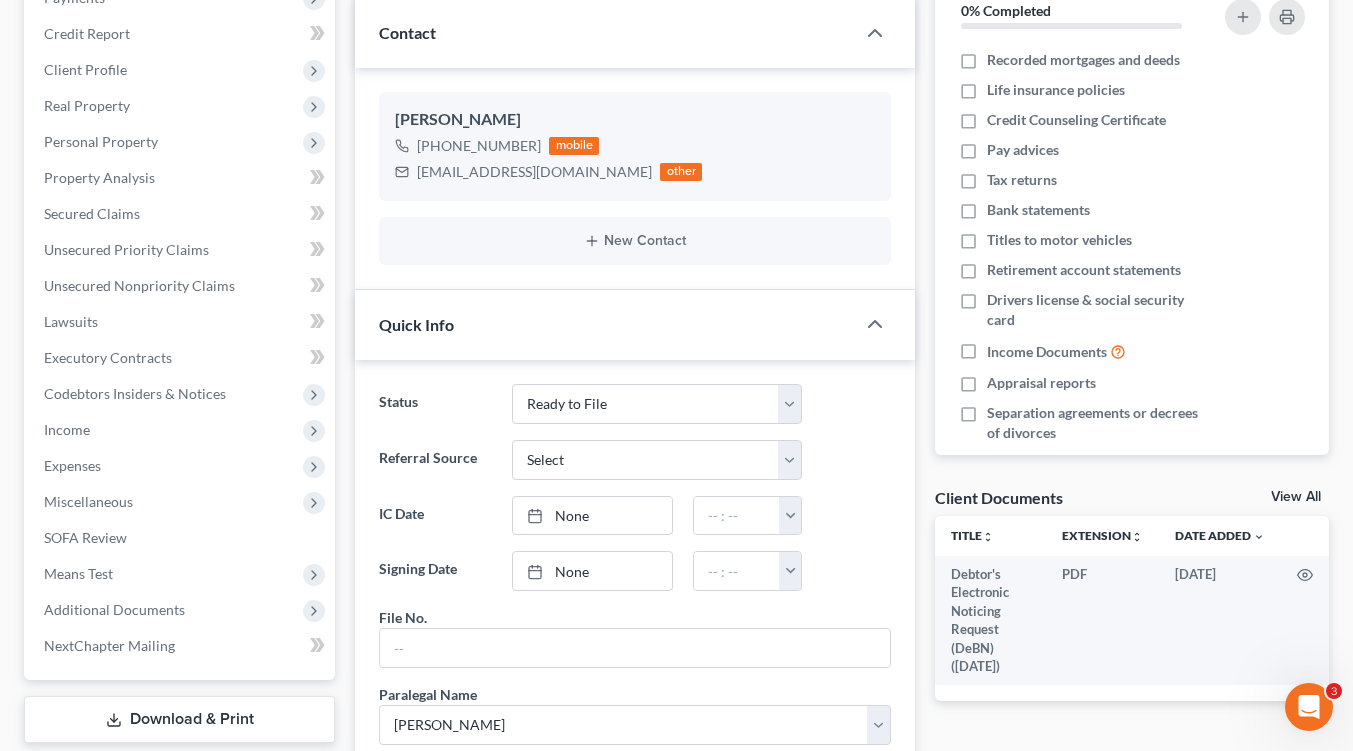 click on "Additional Documents" at bounding box center [114, 609] 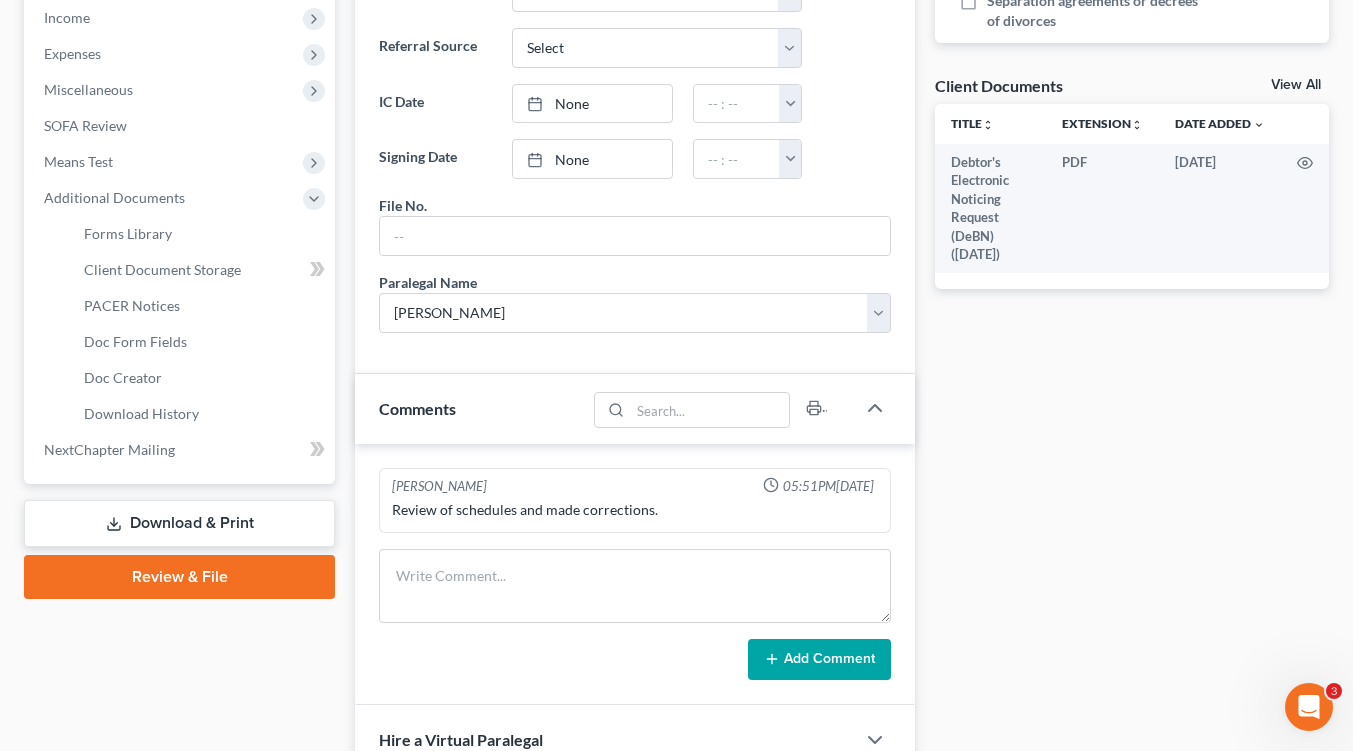 scroll, scrollTop: 700, scrollLeft: 0, axis: vertical 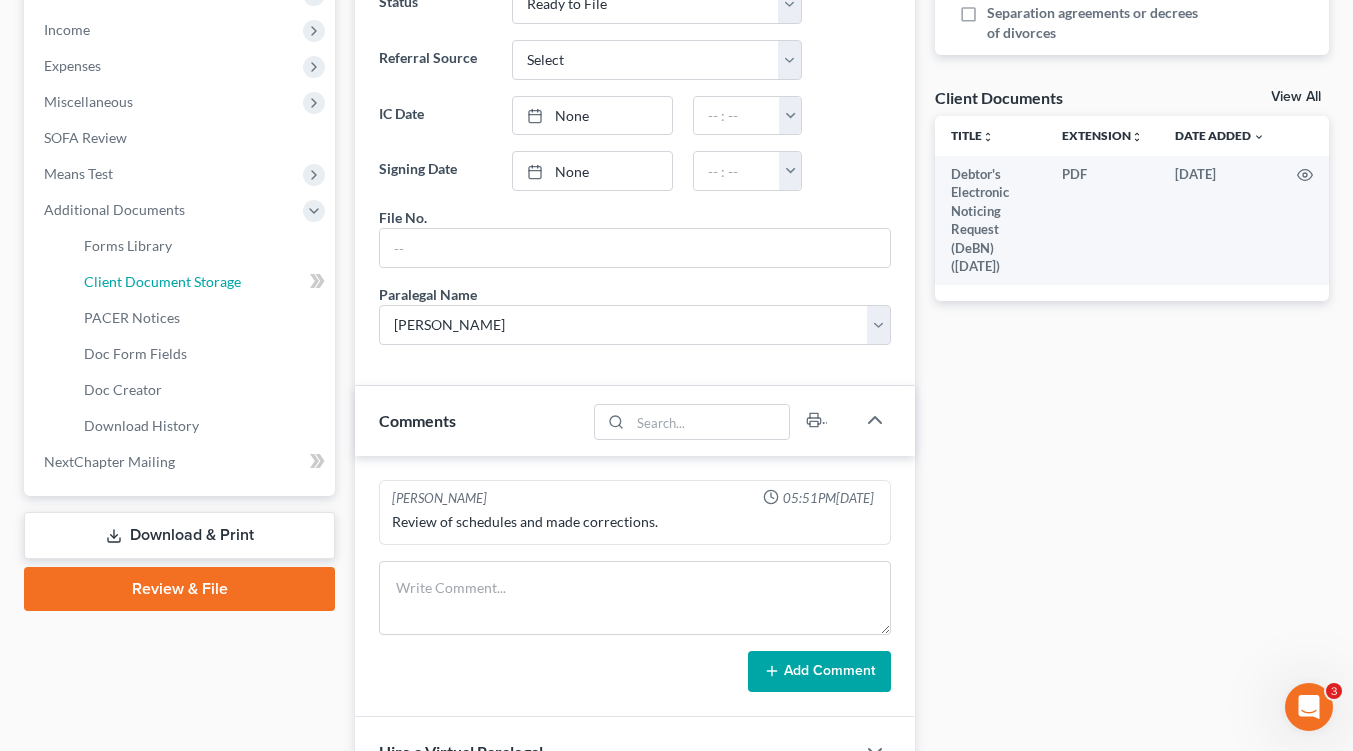 click on "Client Document Storage" at bounding box center [162, 281] 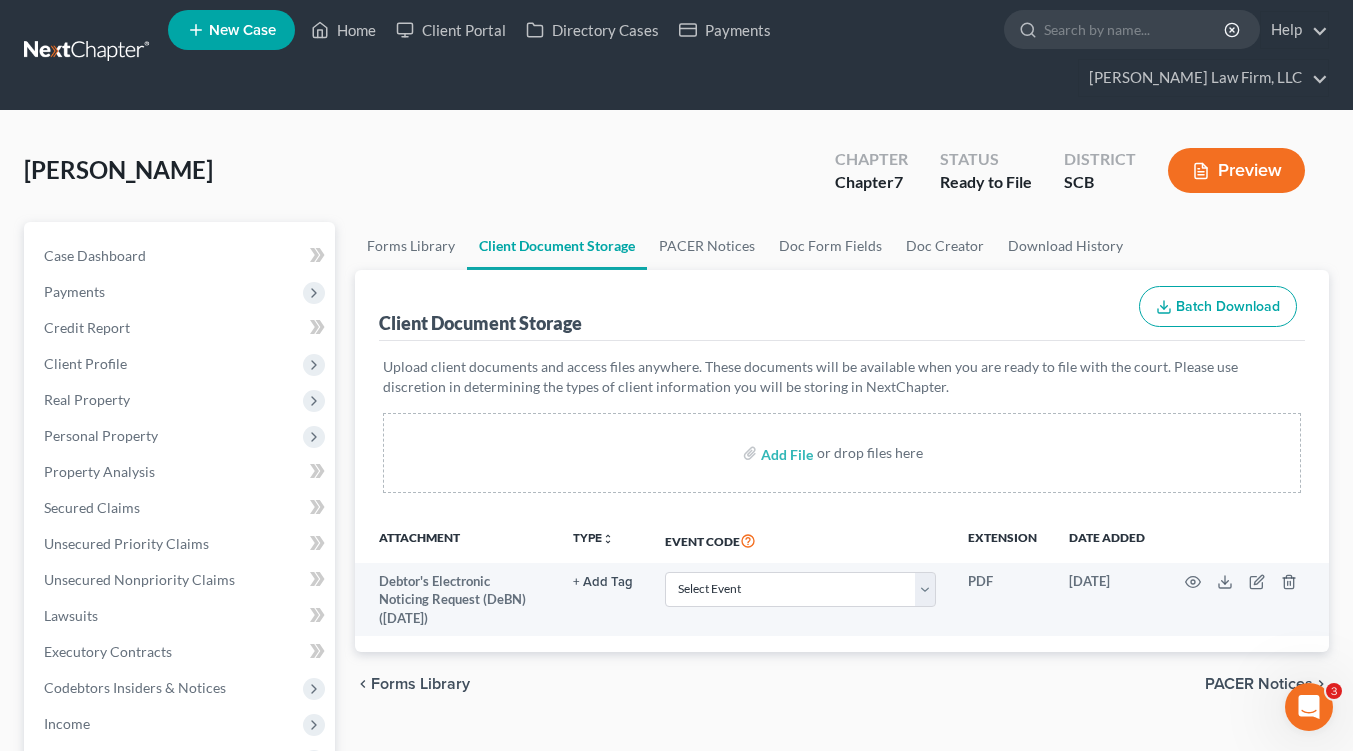 scroll, scrollTop: 0, scrollLeft: 0, axis: both 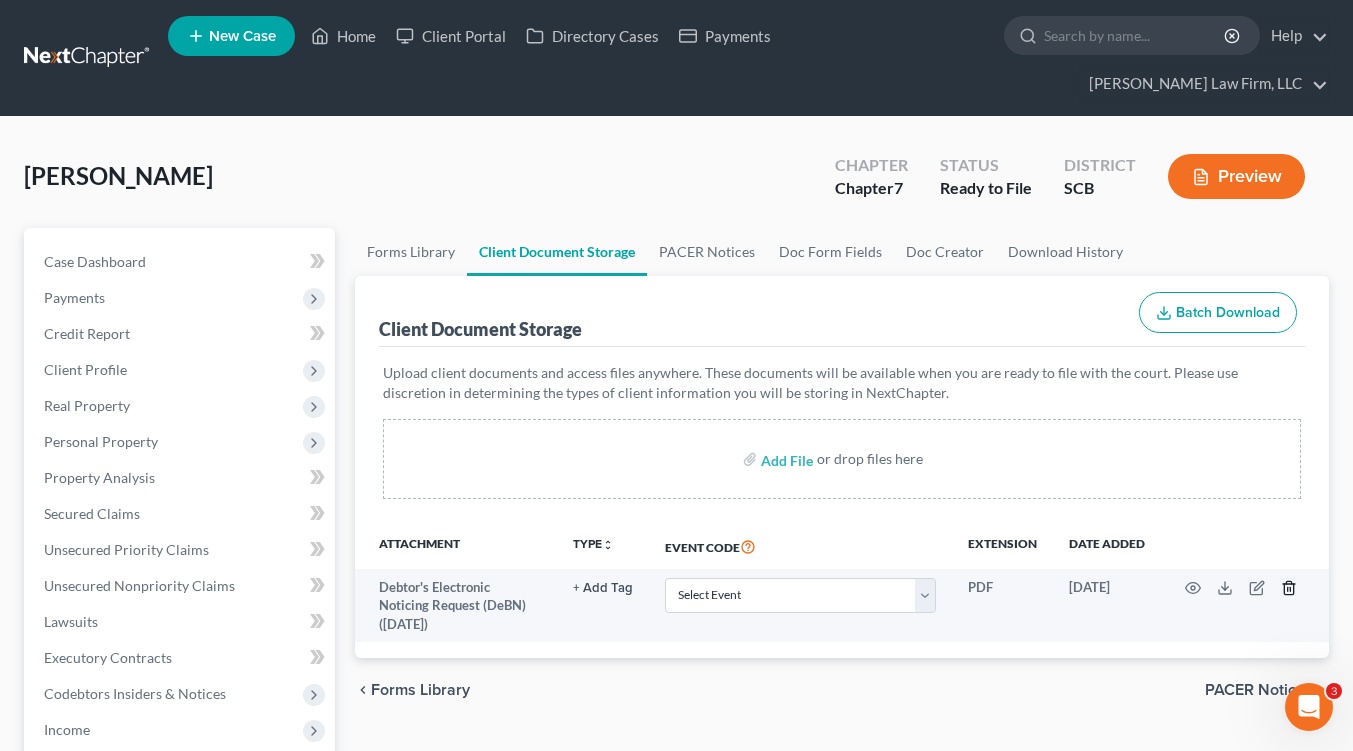 click 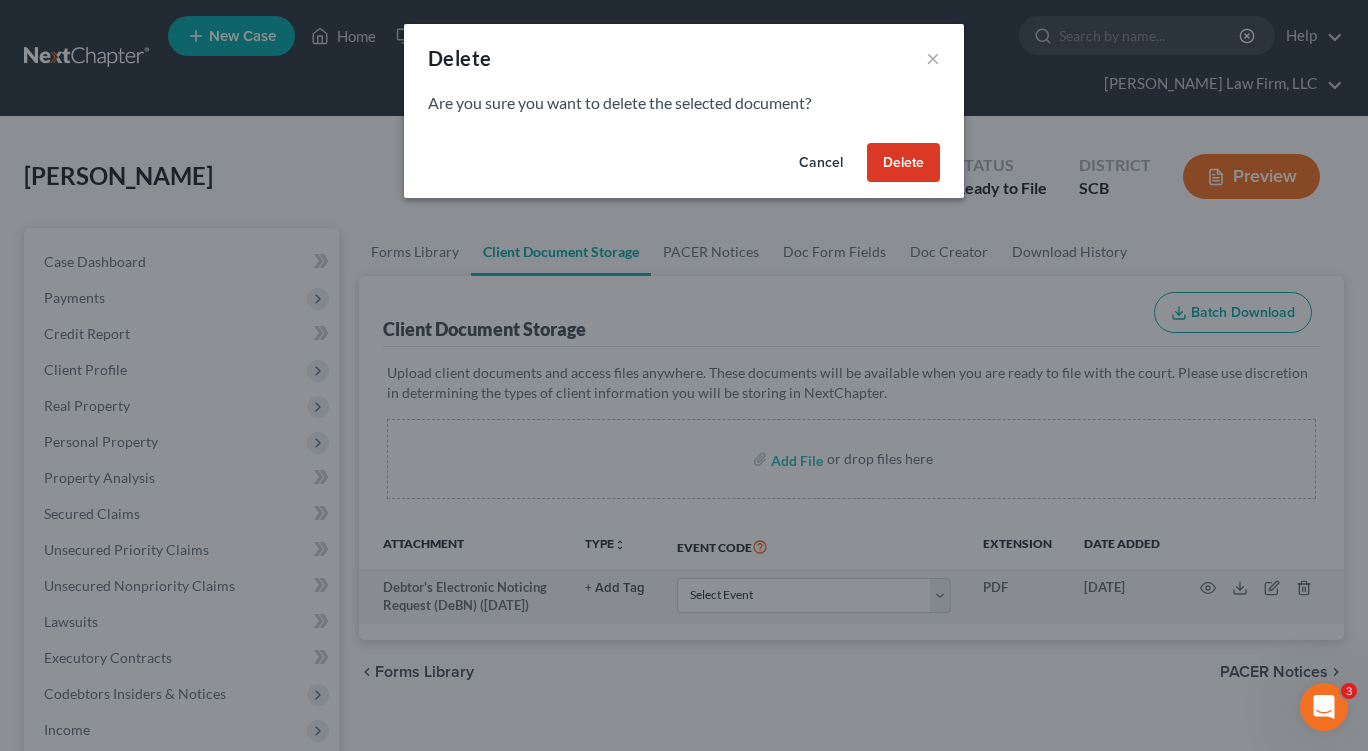 click on "Delete" at bounding box center [903, 163] 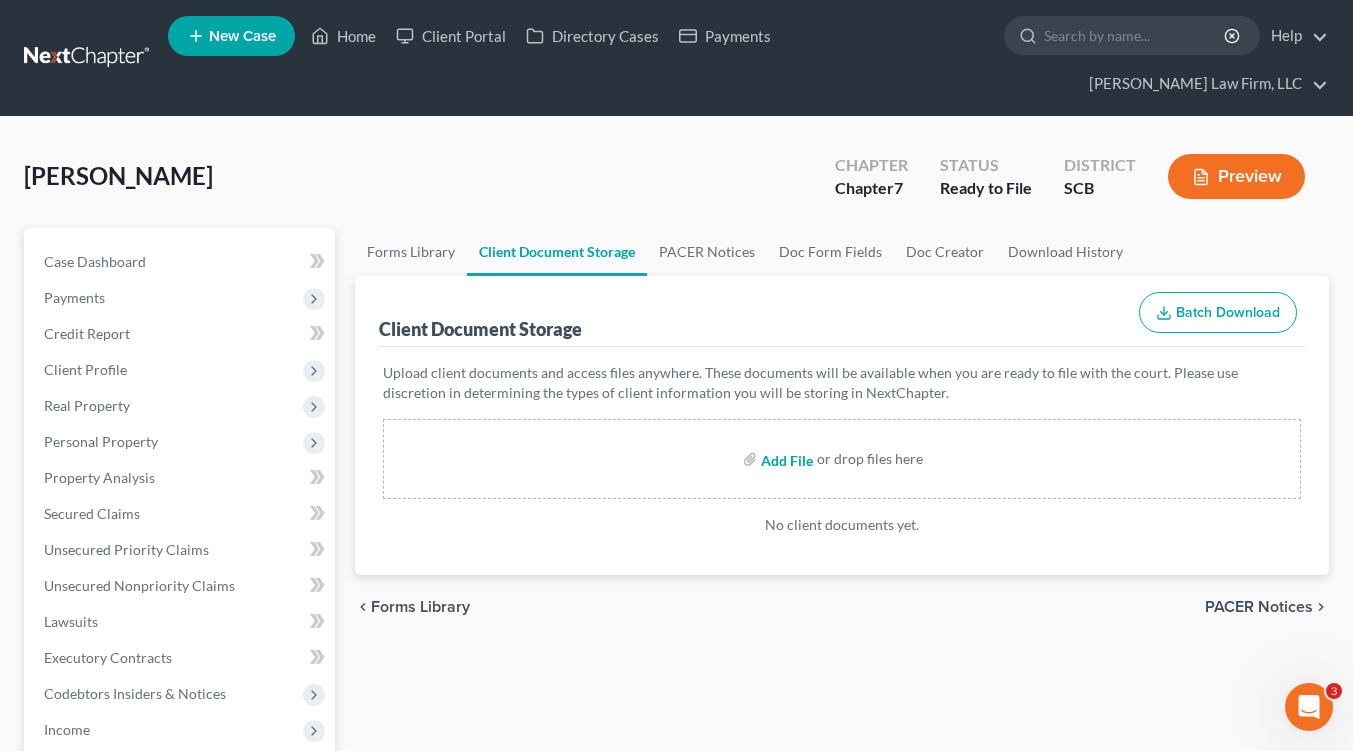 click at bounding box center [785, 459] 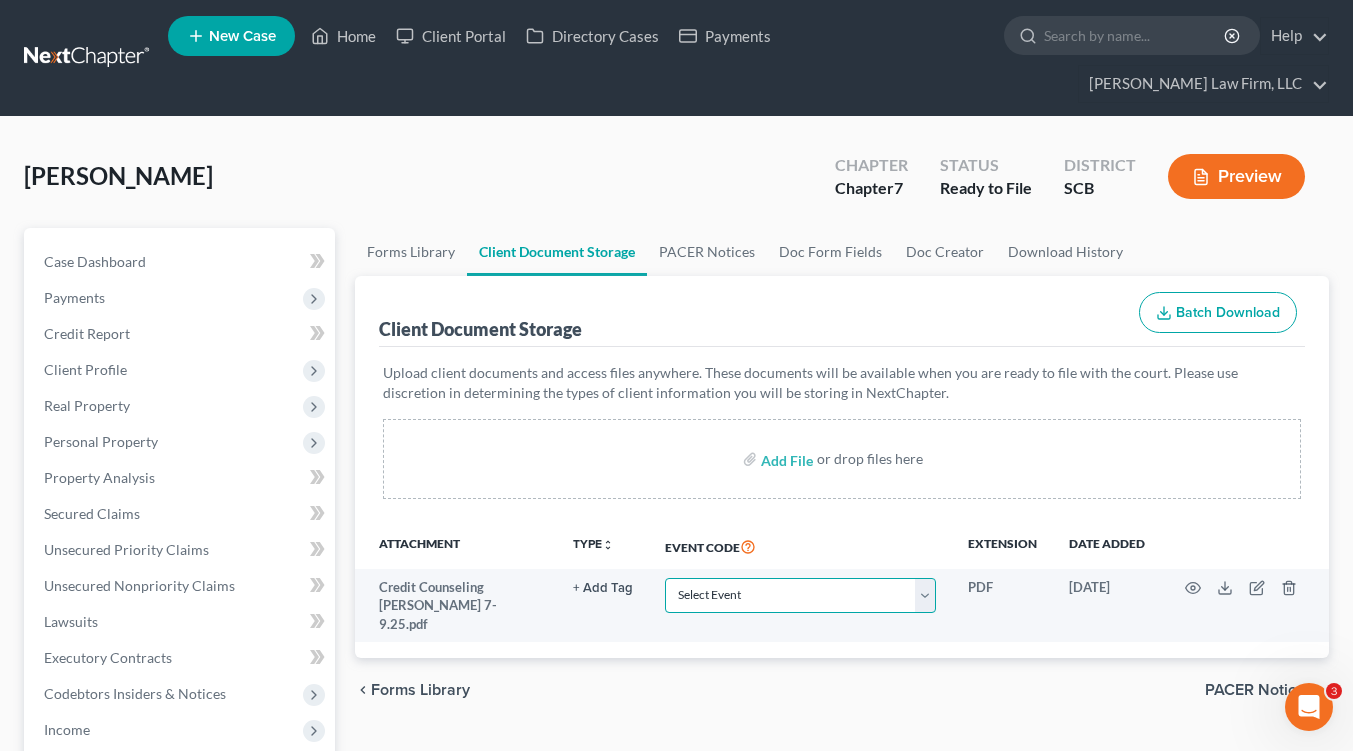 click on "Select Event Amended Application Amended Document Amended Schedules/Statements Amended Voluntary Petition Application to Have the Chapter 7 Filing Fee Waived Attorney Fee Disclosure Statement Certificate of Credit Counseling Certificate of Service Chapter 11 Monthly Operating Report Chapter 11 Post-Confirmation Report Chapter 11 Small Business Plan Chapter 11 Small Business Subchapter V Plan Chapter 11 Stmt of Current Income Chapter 13 Plan Payment Change Stipulation Chapter 7 Stmt of Income/Means Test Copies of Payment Advices Debtor's Election Re: Electronic Noticing Debtor's Election of Small Business Designation Declaration About Individual Debtors Schedules Declaration Under Penalty of Perjury Disclosure of Compensation of Attorney for Debtor Filing Fee - Amended Schedules/Matrix Filing Fee - Installment Payment Financial Management Course Matrix Certification Modify Confirmed Chapter 12/13 Plan Pay Filing Fee in Installments (Application) Plan Reaffirmation Agreement Request for Hearing Tax Documents" at bounding box center (800, 595) 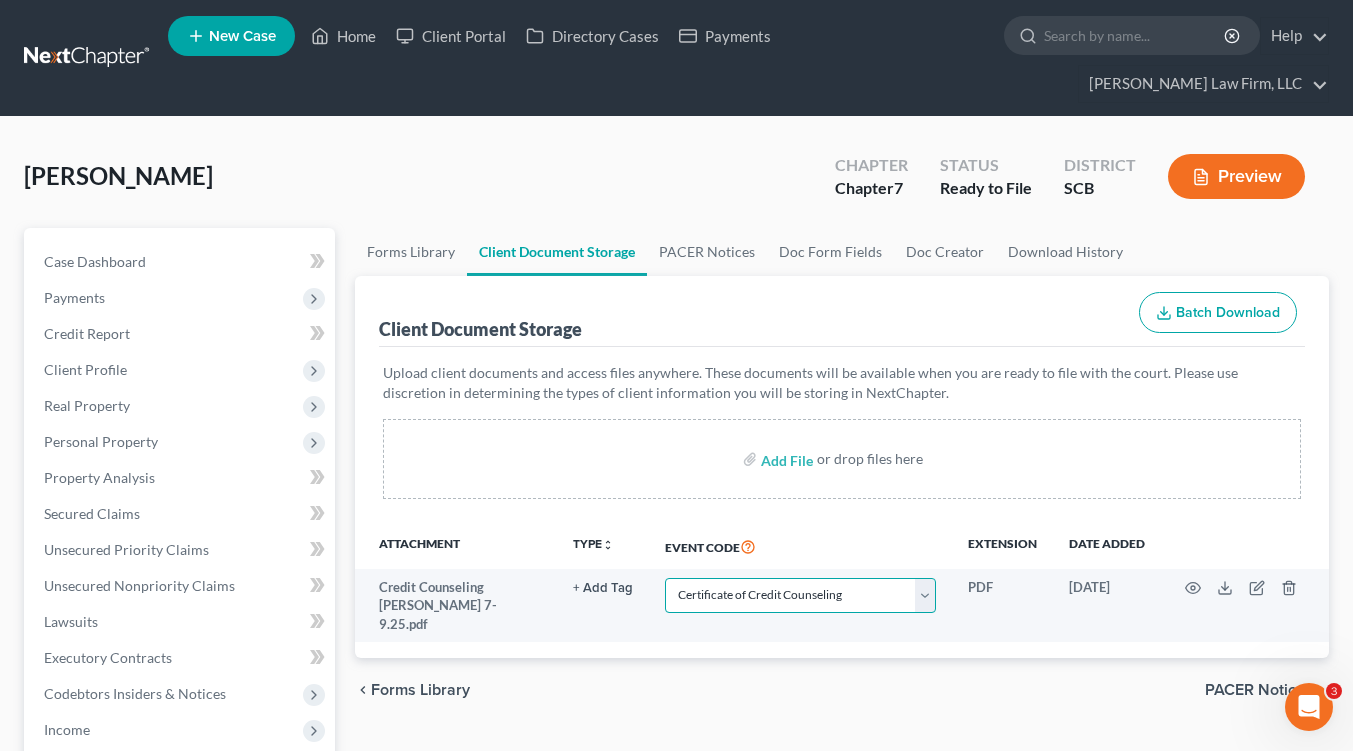 click on "Select Event Amended Application Amended Document Amended Schedules/Statements Amended Voluntary Petition Application to Have the Chapter 7 Filing Fee Waived Attorney Fee Disclosure Statement Certificate of Credit Counseling Certificate of Service Chapter 11 Monthly Operating Report Chapter 11 Post-Confirmation Report Chapter 11 Small Business Plan Chapter 11 Small Business Subchapter V Plan Chapter 11 Stmt of Current Income Chapter 13 Plan Payment Change Stipulation Chapter 7 Stmt of Income/Means Test Copies of Payment Advices Debtor's Election Re: Electronic Noticing Debtor's Election of Small Business Designation Declaration About Individual Debtors Schedules Declaration Under Penalty of Perjury Disclosure of Compensation of Attorney for Debtor Filing Fee - Amended Schedules/Matrix Filing Fee - Installment Payment Financial Management Course Matrix Certification Modify Confirmed Chapter 12/13 Plan Pay Filing Fee in Installments (Application) Plan Reaffirmation Agreement Request for Hearing Tax Documents" at bounding box center (800, 595) 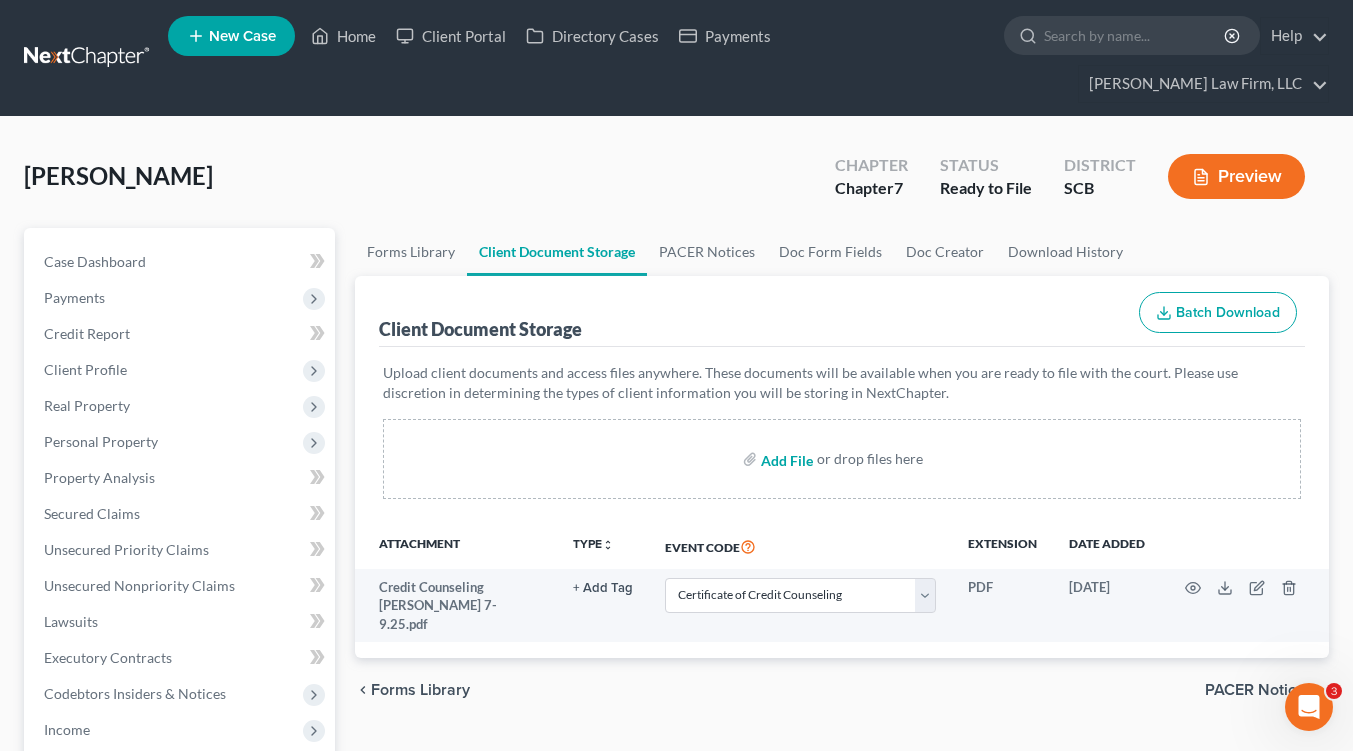 click at bounding box center (785, 459) 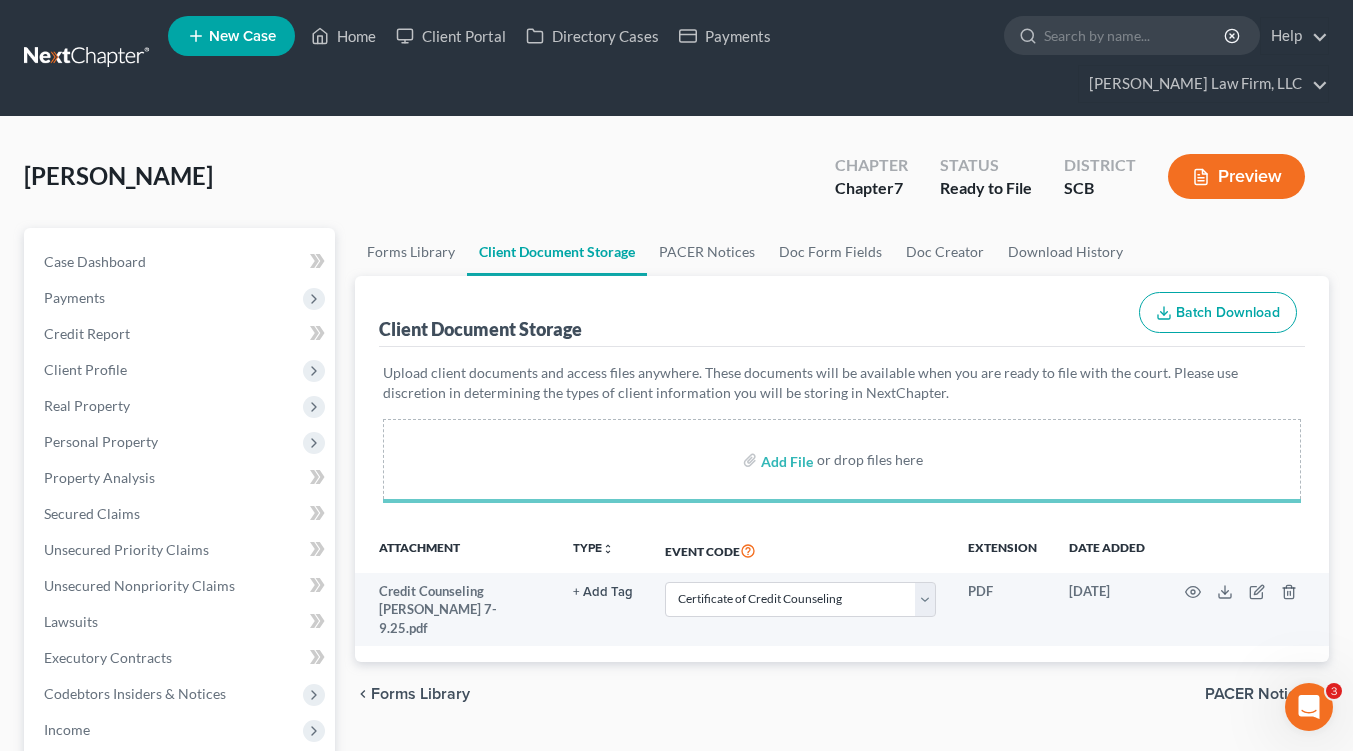 select on "6" 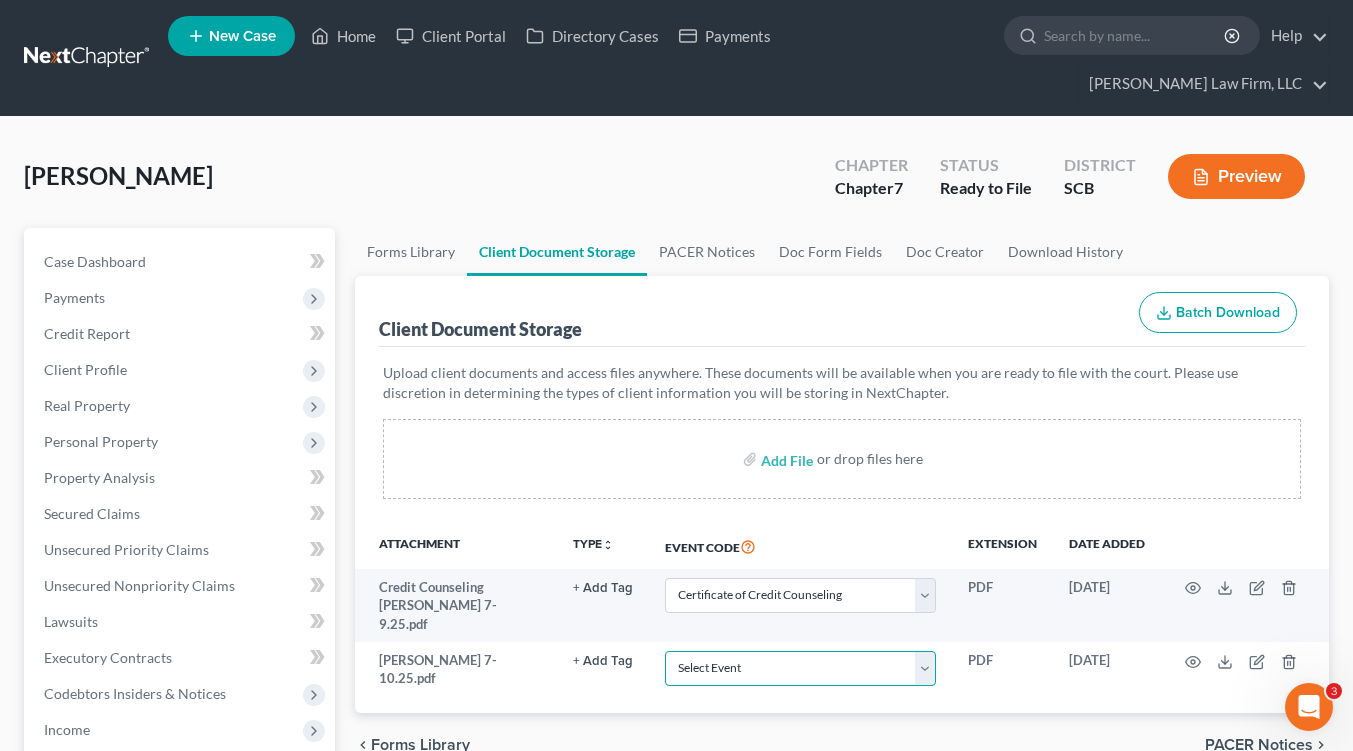 click on "Select Event Amended Application Amended Document Amended Schedules/Statements Amended Voluntary Petition Application to Have the Chapter 7 Filing Fee Waived Attorney Fee Disclosure Statement Certificate of Credit Counseling Certificate of Service Chapter 11 Monthly Operating Report Chapter 11 Post-Confirmation Report Chapter 11 Small Business Plan Chapter 11 Small Business Subchapter V Plan Chapter 11 Stmt of Current Income Chapter 13 Plan Payment Change Stipulation Chapter 7 Stmt of Income/Means Test Copies of Payment Advices Debtor's Election Re: Electronic Noticing Debtor's Election of Small Business Designation Declaration About Individual Debtors Schedules Declaration Under Penalty of Perjury Disclosure of Compensation of Attorney for Debtor Filing Fee - Amended Schedules/Matrix Filing Fee - Installment Payment Financial Management Course Matrix Certification Modify Confirmed Chapter 12/13 Plan Pay Filing Fee in Installments (Application) Plan Reaffirmation Agreement Request for Hearing Tax Documents" at bounding box center [800, 668] 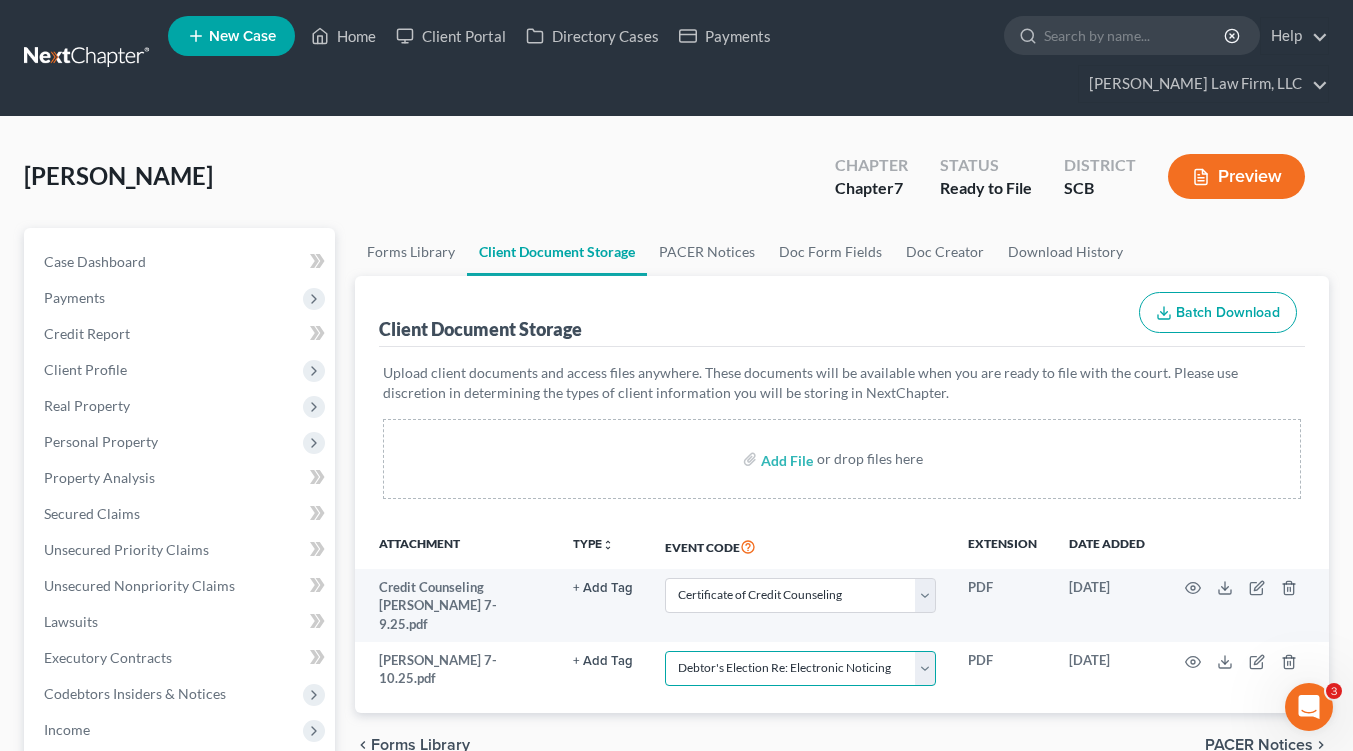 click on "Select Event Amended Application Amended Document Amended Schedules/Statements Amended Voluntary Petition Application to Have the Chapter 7 Filing Fee Waived Attorney Fee Disclosure Statement Certificate of Credit Counseling Certificate of Service Chapter 11 Monthly Operating Report Chapter 11 Post-Confirmation Report Chapter 11 Small Business Plan Chapter 11 Small Business Subchapter V Plan Chapter 11 Stmt of Current Income Chapter 13 Plan Payment Change Stipulation Chapter 7 Stmt of Income/Means Test Copies of Payment Advices Debtor's Election Re: Electronic Noticing Debtor's Election of Small Business Designation Declaration About Individual Debtors Schedules Declaration Under Penalty of Perjury Disclosure of Compensation of Attorney for Debtor Filing Fee - Amended Schedules/Matrix Filing Fee - Installment Payment Financial Management Course Matrix Certification Modify Confirmed Chapter 12/13 Plan Pay Filing Fee in Installments (Application) Plan Reaffirmation Agreement Request for Hearing Tax Documents" at bounding box center [800, 668] 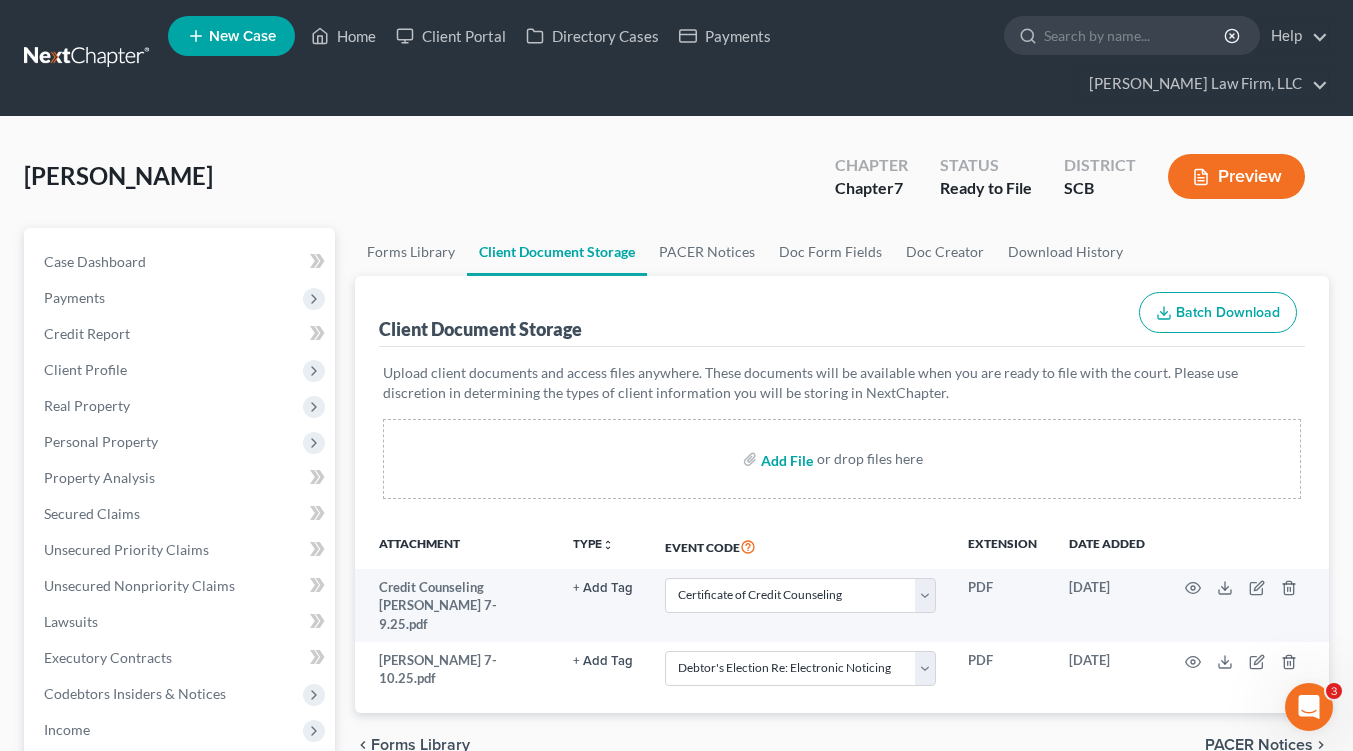 click at bounding box center (785, 459) 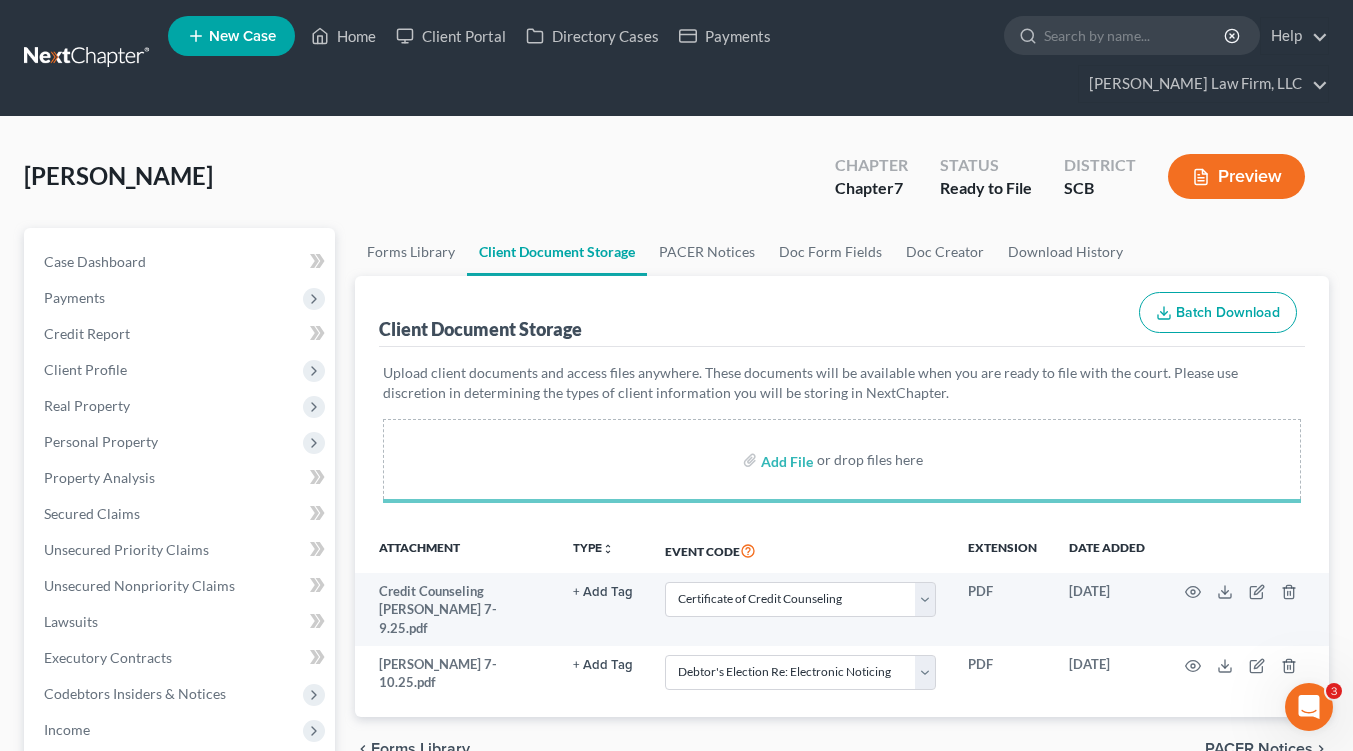 select on "6" 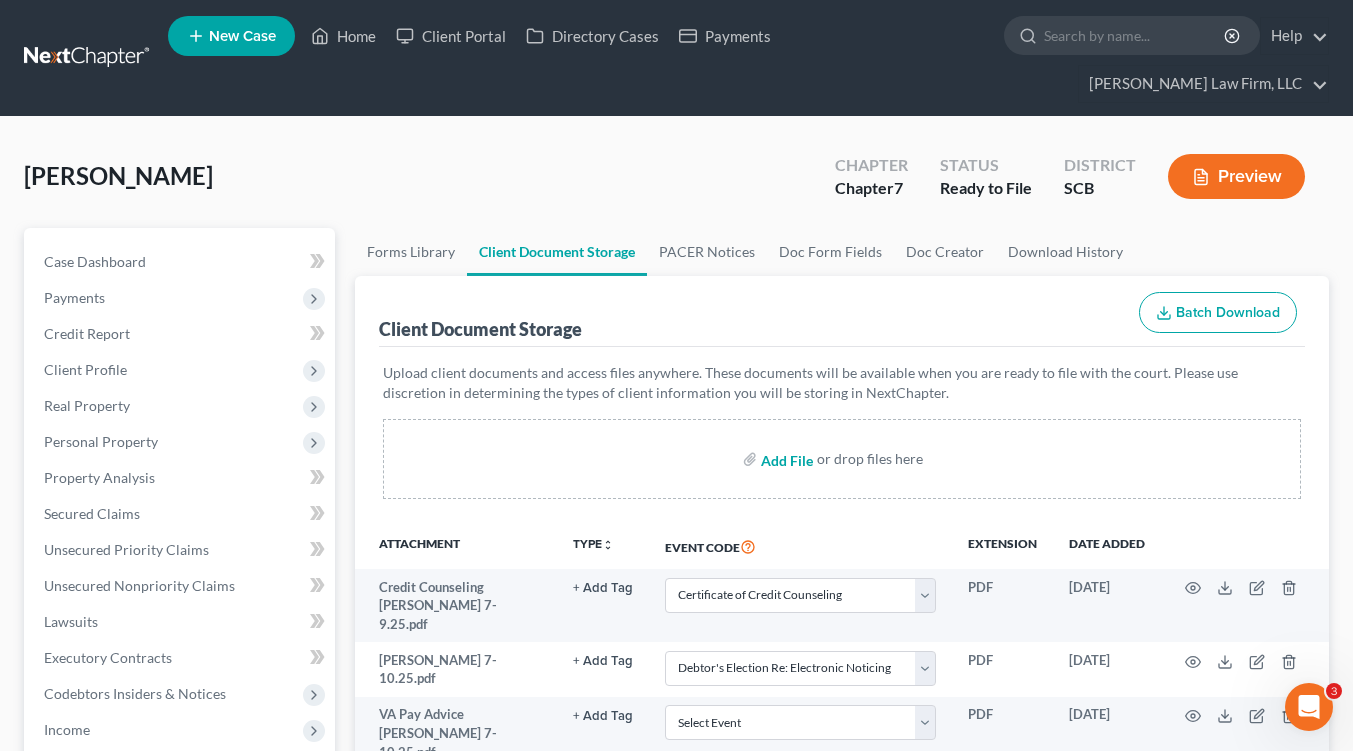 click at bounding box center [785, 459] 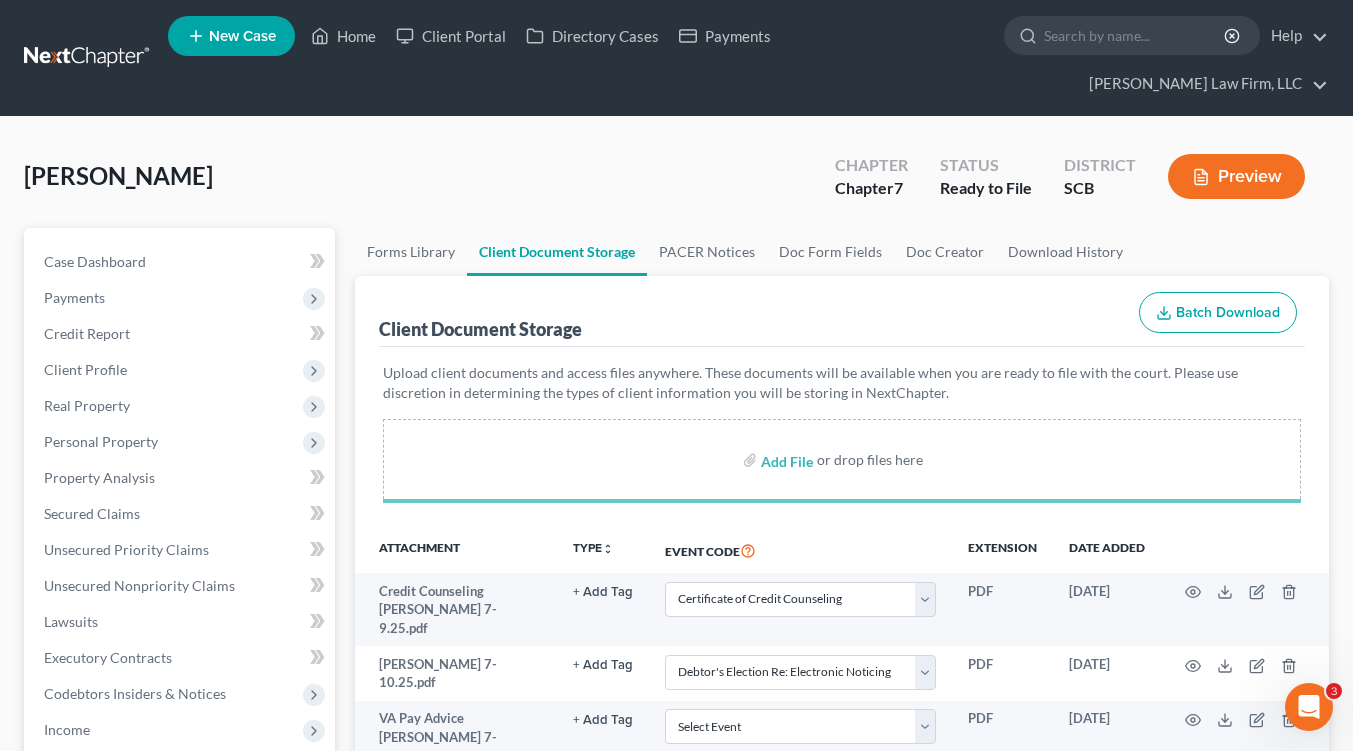select on "6" 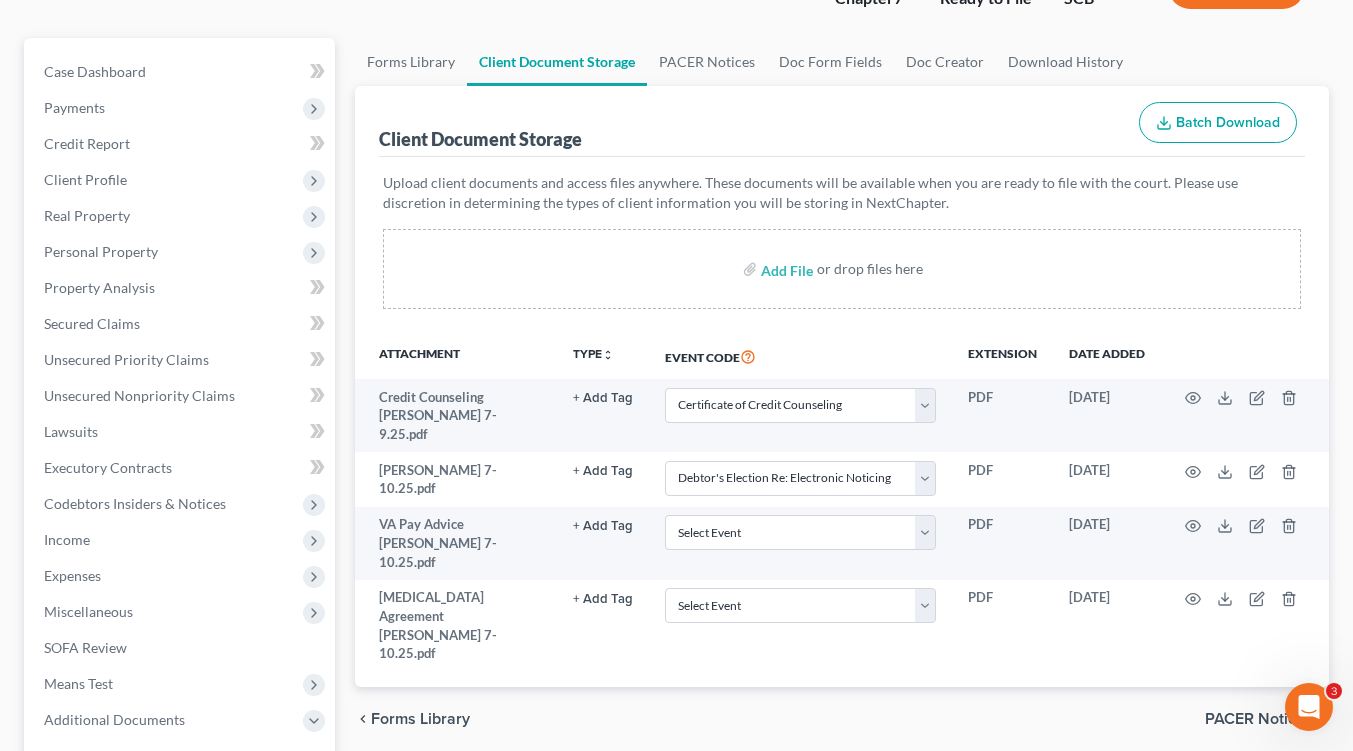 scroll, scrollTop: 200, scrollLeft: 0, axis: vertical 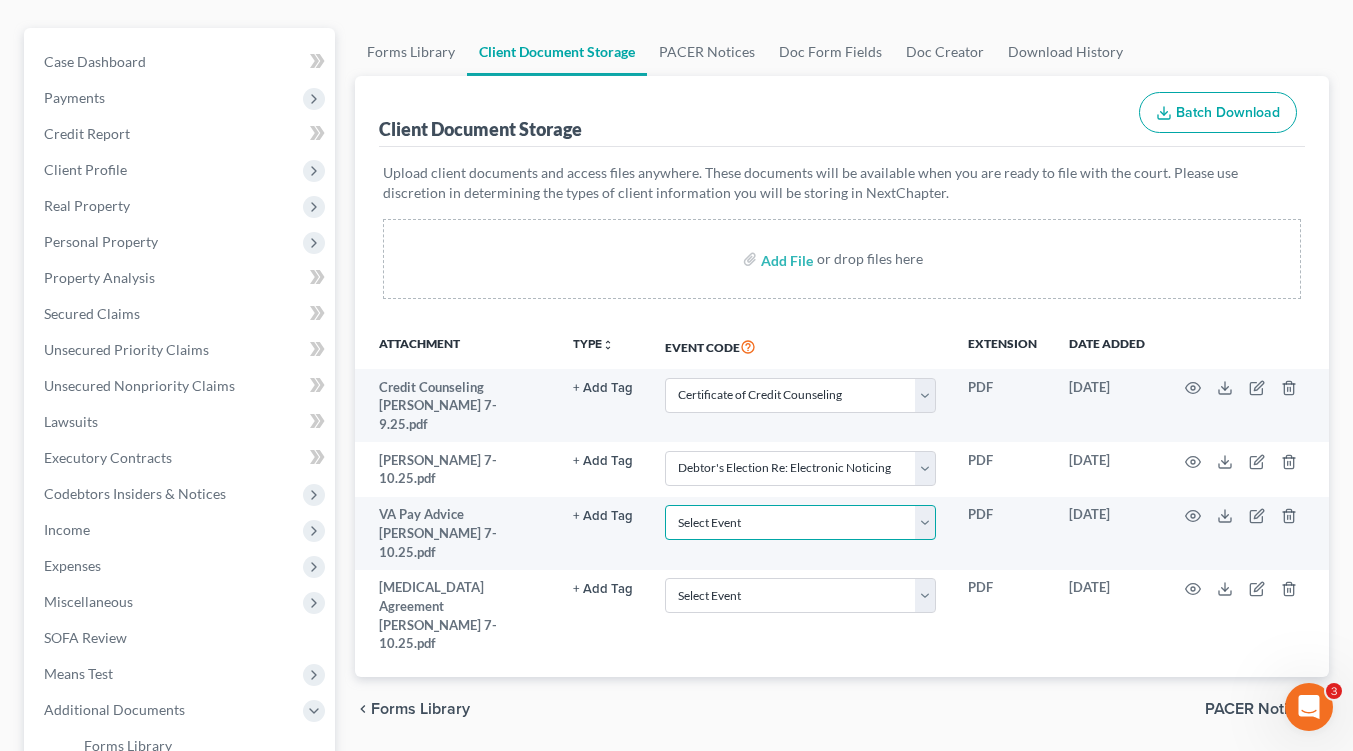 click on "Select Event Amended Application Amended Document Amended Schedules/Statements Amended Voluntary Petition Application to Have the Chapter 7 Filing Fee Waived Attorney Fee Disclosure Statement Certificate of Credit Counseling Certificate of Service Chapter 11 Monthly Operating Report Chapter 11 Post-Confirmation Report Chapter 11 Small Business Plan Chapter 11 Small Business Subchapter V Plan Chapter 11 Stmt of Current Income Chapter 13 Plan Payment Change Stipulation Chapter 7 Stmt of Income/Means Test Copies of Payment Advices Debtor's Election Re: Electronic Noticing Debtor's Election of Small Business Designation Declaration About Individual Debtors Schedules Declaration Under Penalty of Perjury Disclosure of Compensation of Attorney for Debtor Filing Fee - Amended Schedules/Matrix Filing Fee - Installment Payment Financial Management Course Matrix Certification Modify Confirmed Chapter 12/13 Plan Pay Filing Fee in Installments (Application) Plan Reaffirmation Agreement Request for Hearing Tax Documents" at bounding box center (800, 522) 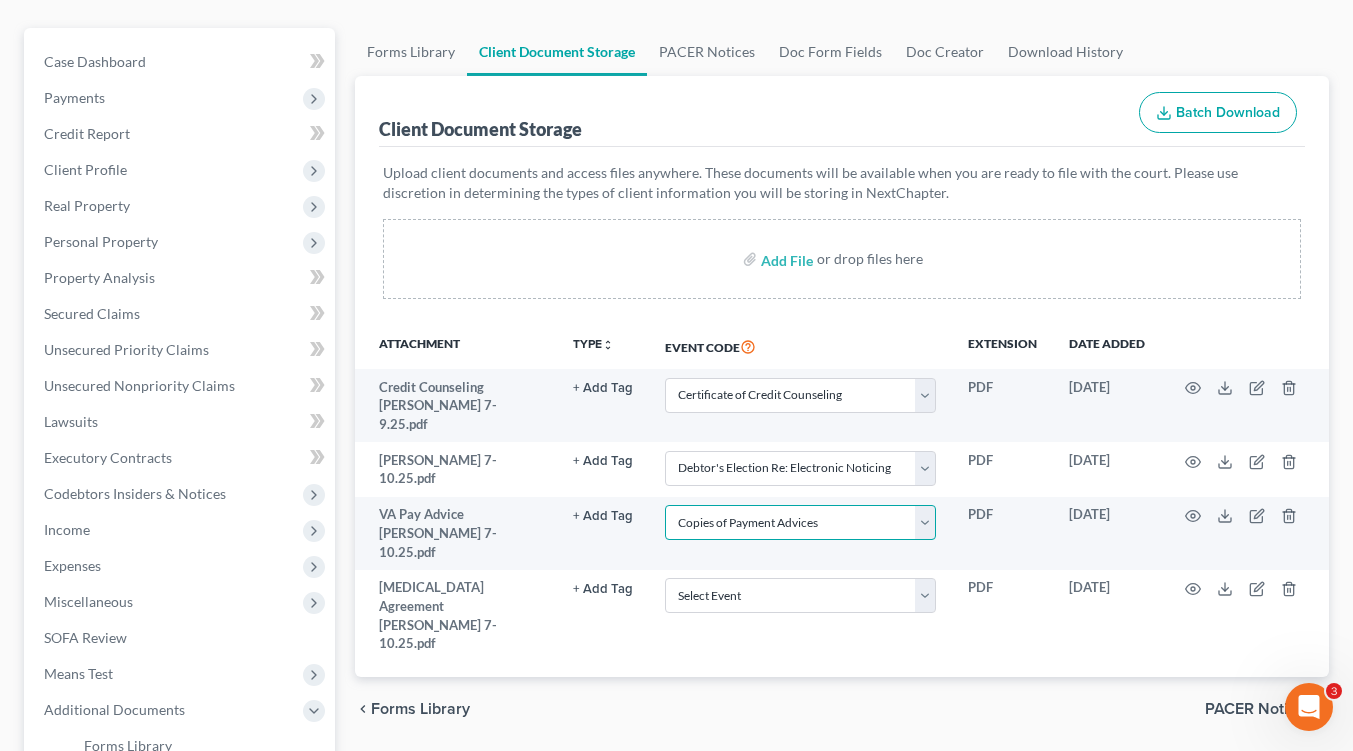 click on "Select Event Amended Application Amended Document Amended Schedules/Statements Amended Voluntary Petition Application to Have the Chapter 7 Filing Fee Waived Attorney Fee Disclosure Statement Certificate of Credit Counseling Certificate of Service Chapter 11 Monthly Operating Report Chapter 11 Post-Confirmation Report Chapter 11 Small Business Plan Chapter 11 Small Business Subchapter V Plan Chapter 11 Stmt of Current Income Chapter 13 Plan Payment Change Stipulation Chapter 7 Stmt of Income/Means Test Copies of Payment Advices Debtor's Election Re: Electronic Noticing Debtor's Election of Small Business Designation Declaration About Individual Debtors Schedules Declaration Under Penalty of Perjury Disclosure of Compensation of Attorney for Debtor Filing Fee - Amended Schedules/Matrix Filing Fee - Installment Payment Financial Management Course Matrix Certification Modify Confirmed Chapter 12/13 Plan Pay Filing Fee in Installments (Application) Plan Reaffirmation Agreement Request for Hearing Tax Documents" at bounding box center (800, 522) 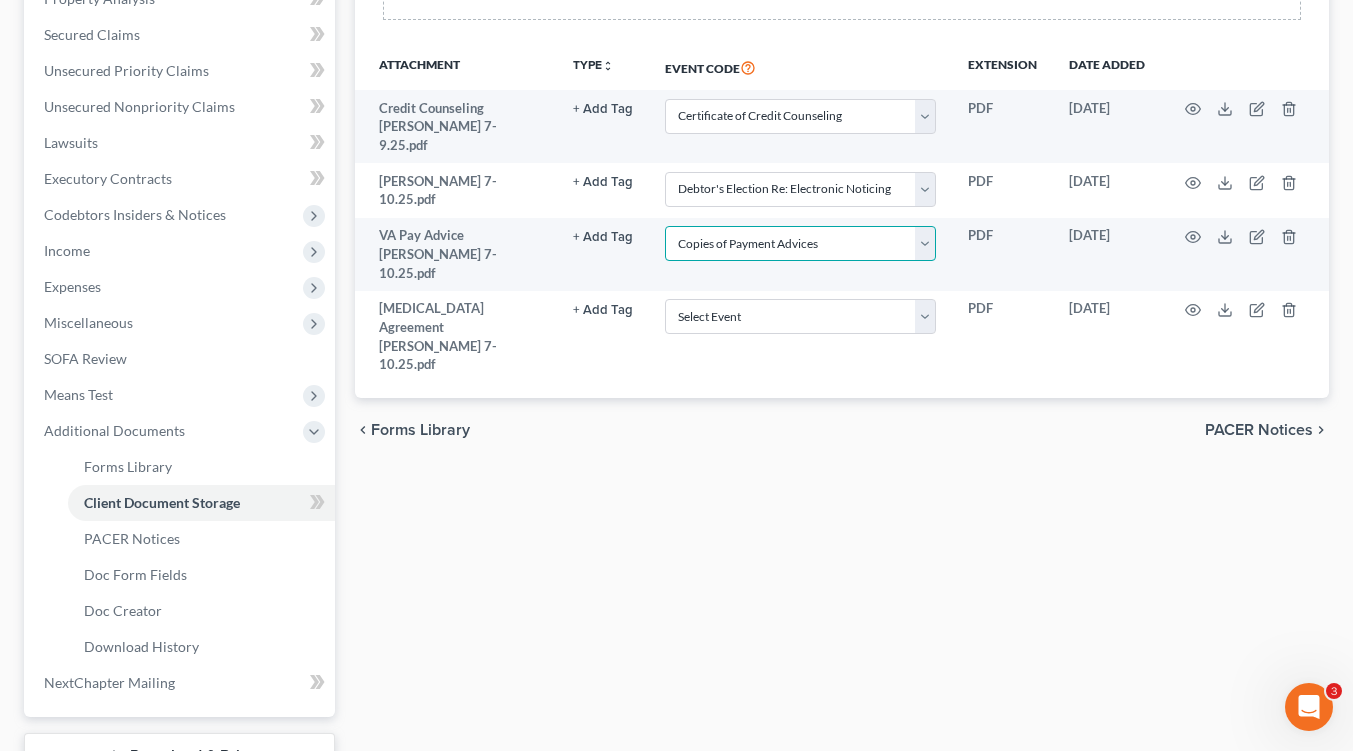 scroll, scrollTop: 598, scrollLeft: 0, axis: vertical 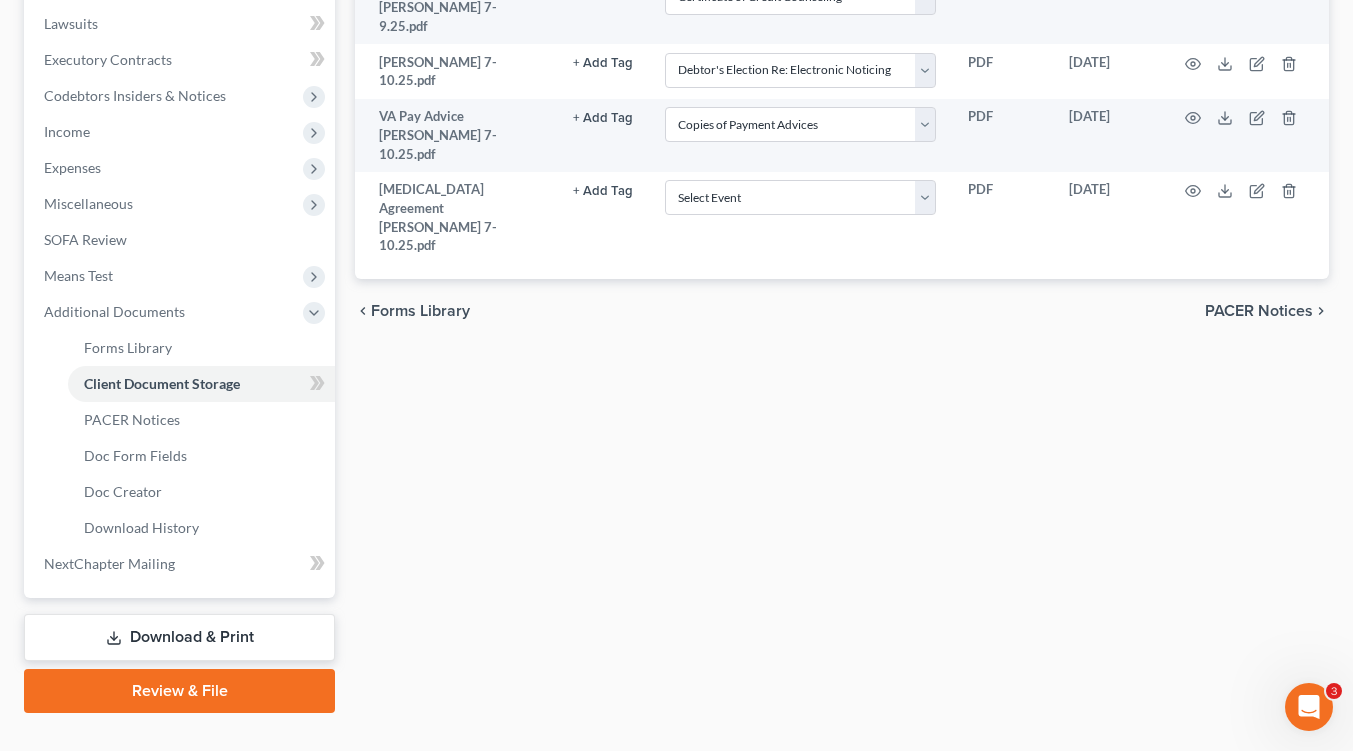 click on "Review & File" at bounding box center [179, 691] 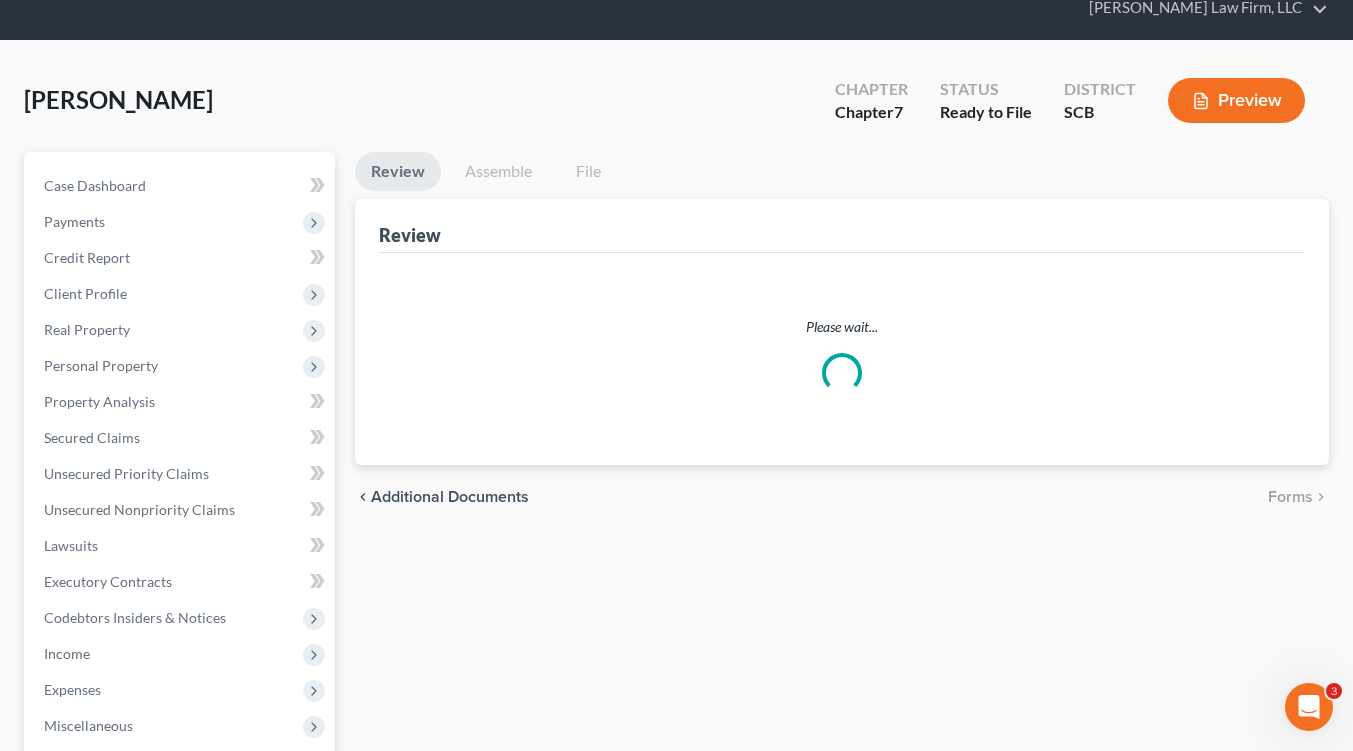 scroll, scrollTop: 0, scrollLeft: 0, axis: both 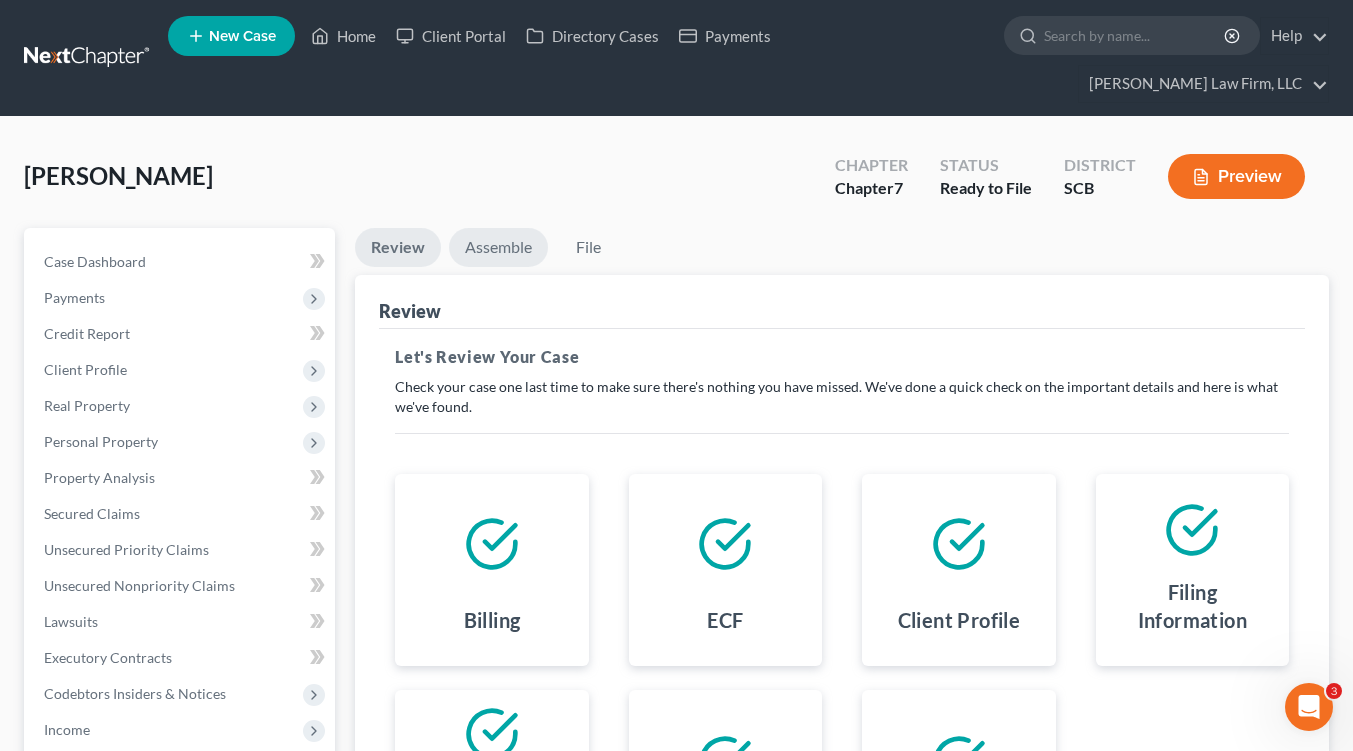 click on "Assemble" at bounding box center (498, 247) 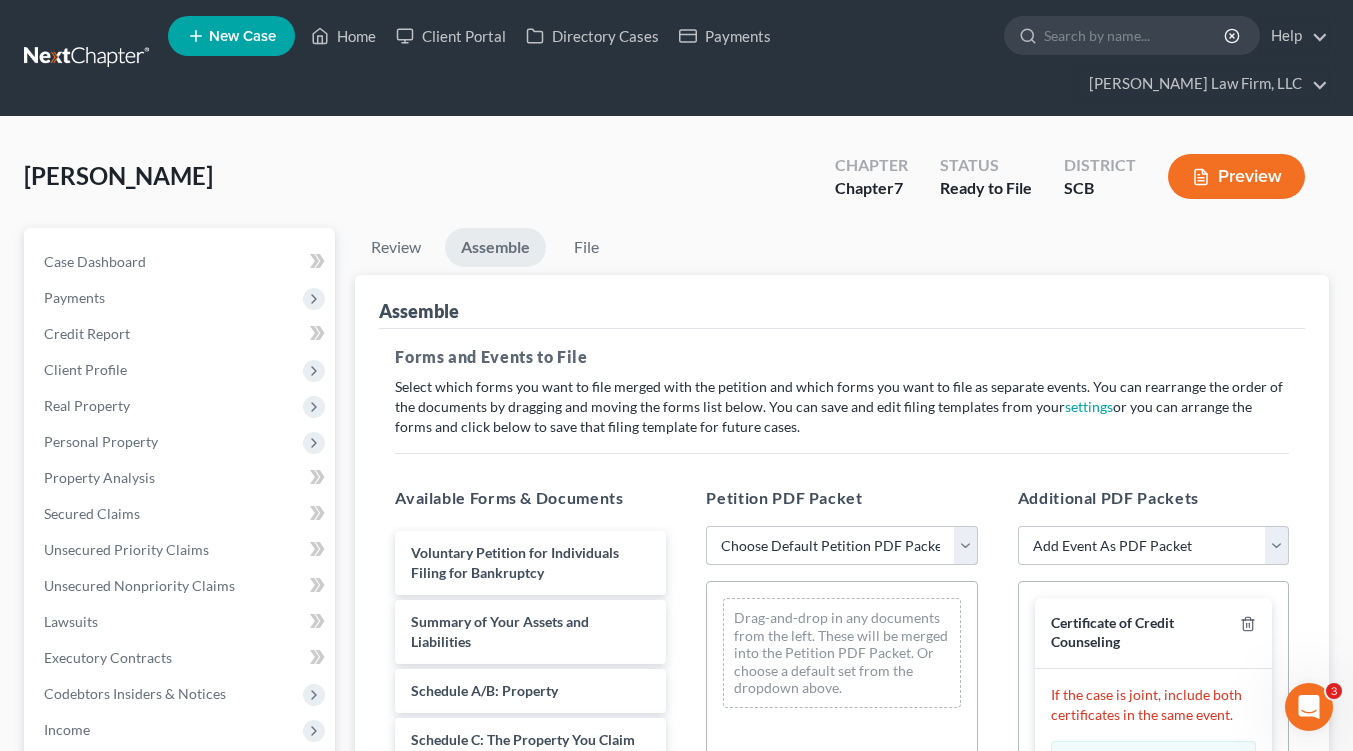 click on "Choose Default Petition PDF Packet Complete Bankruptcy Petition (all forms and schedules) Emergency Filing (Voluntary Petition and Creditor List Only)" at bounding box center (841, 546) 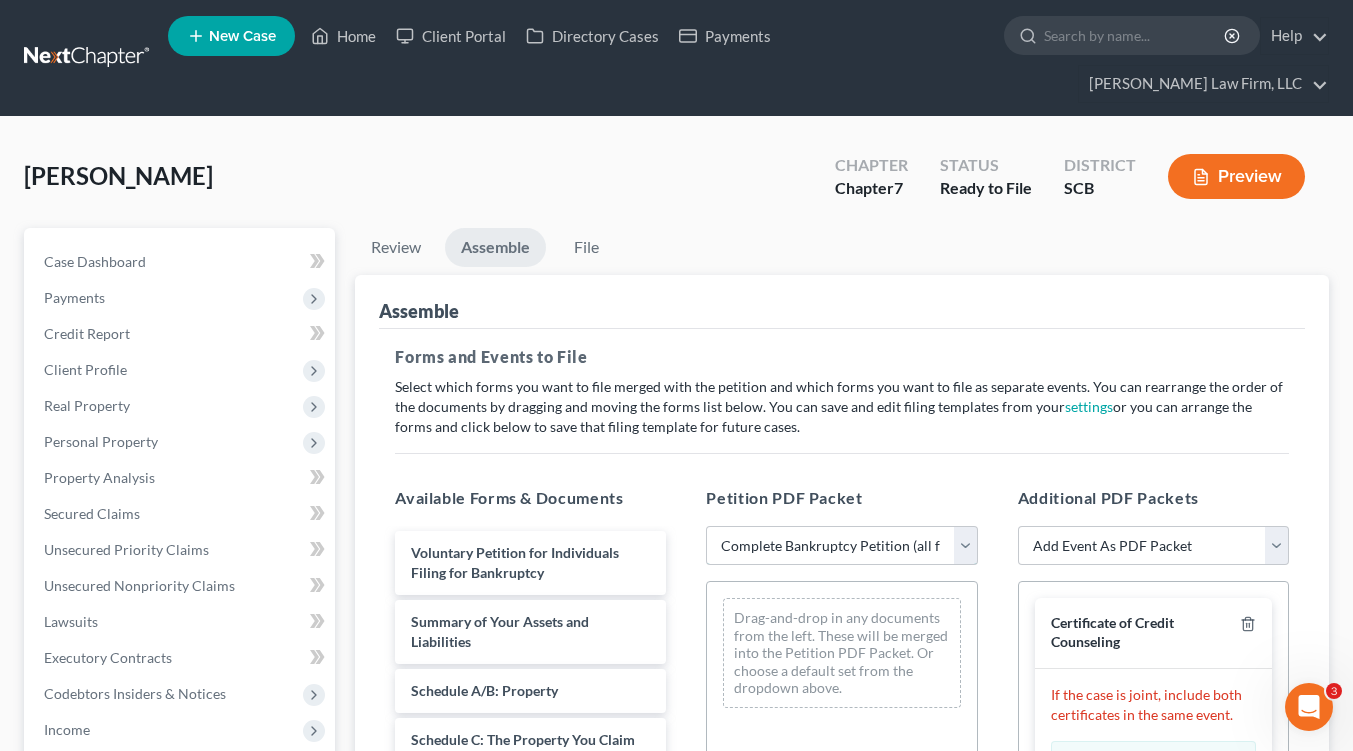 click on "Choose Default Petition PDF Packet Complete Bankruptcy Petition (all forms and schedules) Emergency Filing (Voluntary Petition and Creditor List Only)" at bounding box center (841, 546) 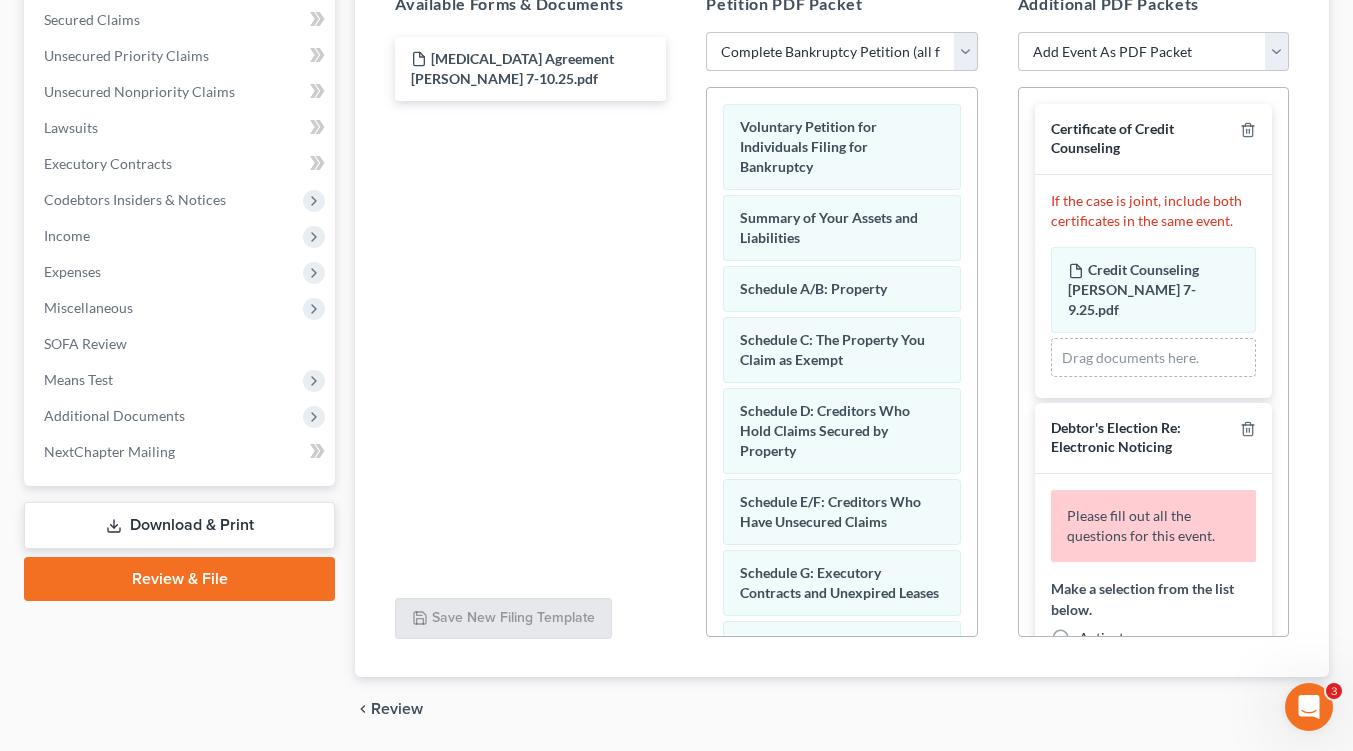 scroll, scrollTop: 500, scrollLeft: 0, axis: vertical 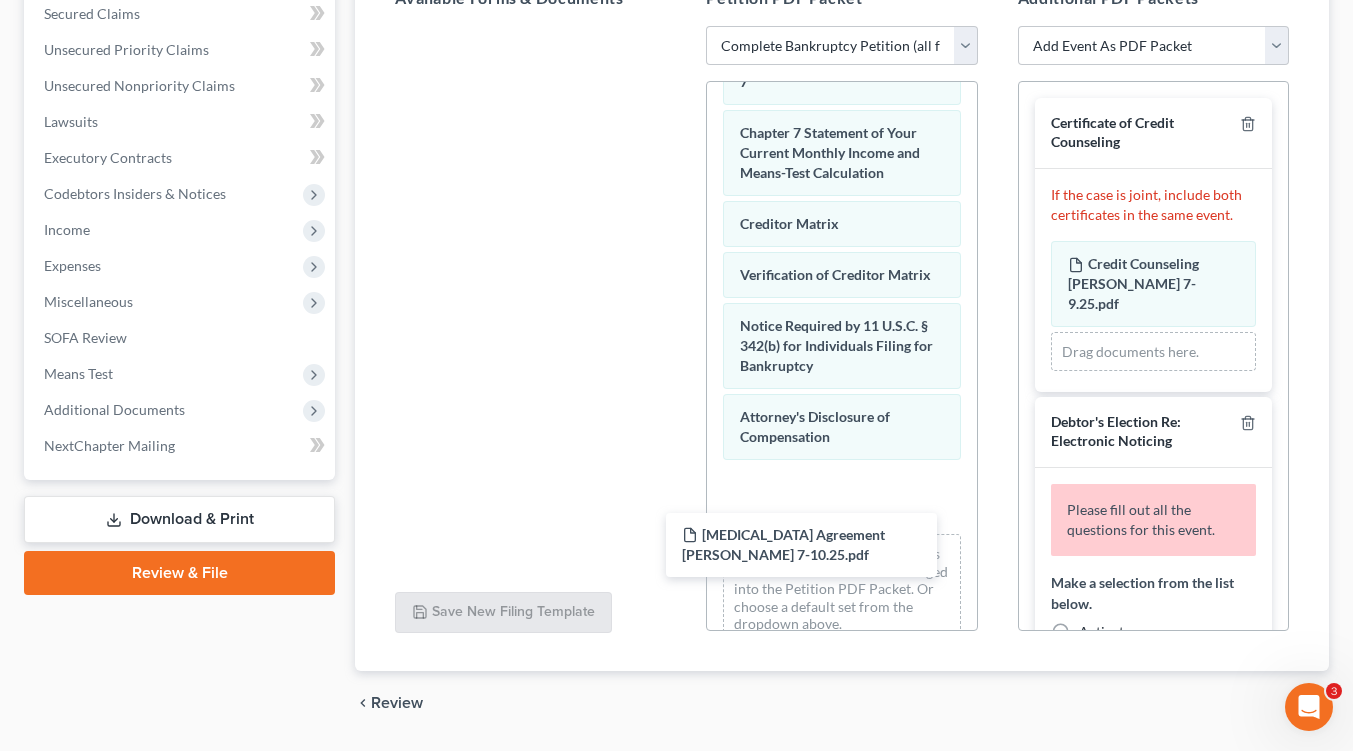drag, startPoint x: 419, startPoint y: 37, endPoint x: 735, endPoint y: 536, distance: 590.6412 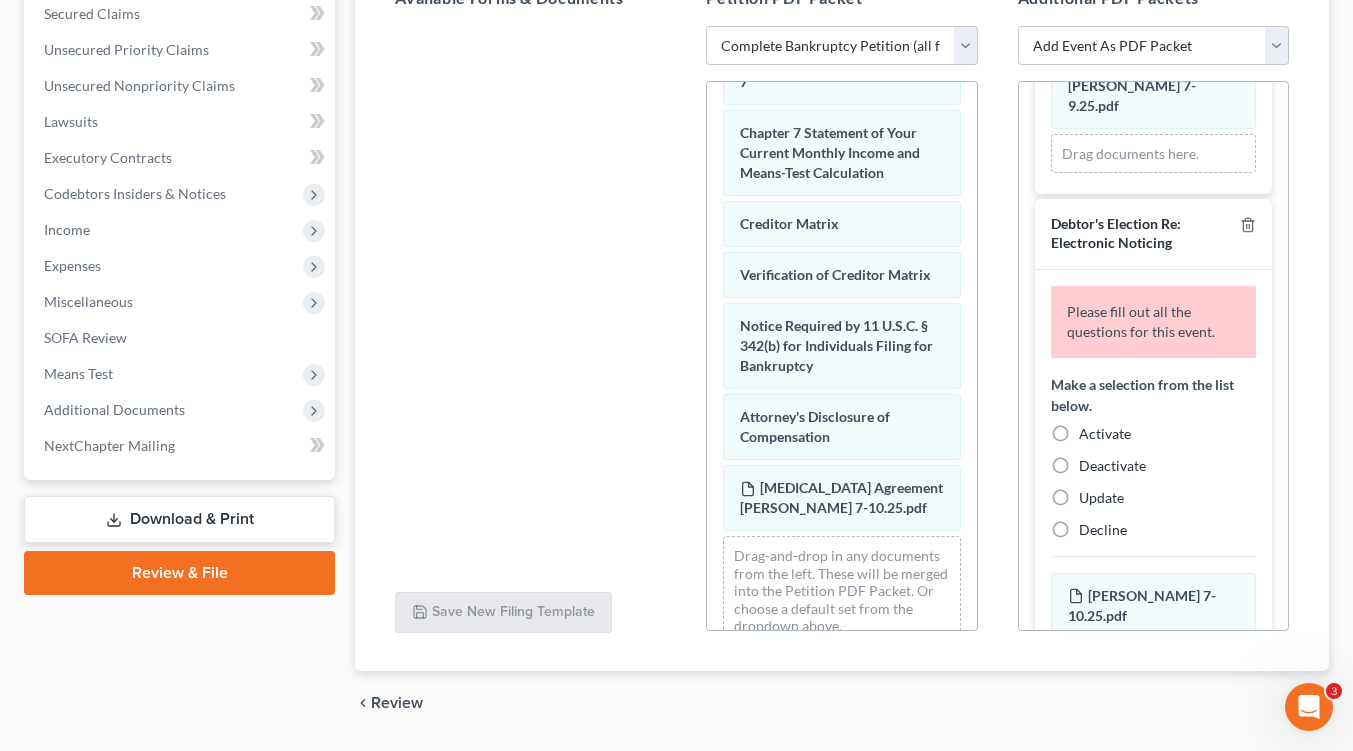 scroll, scrollTop: 200, scrollLeft: 0, axis: vertical 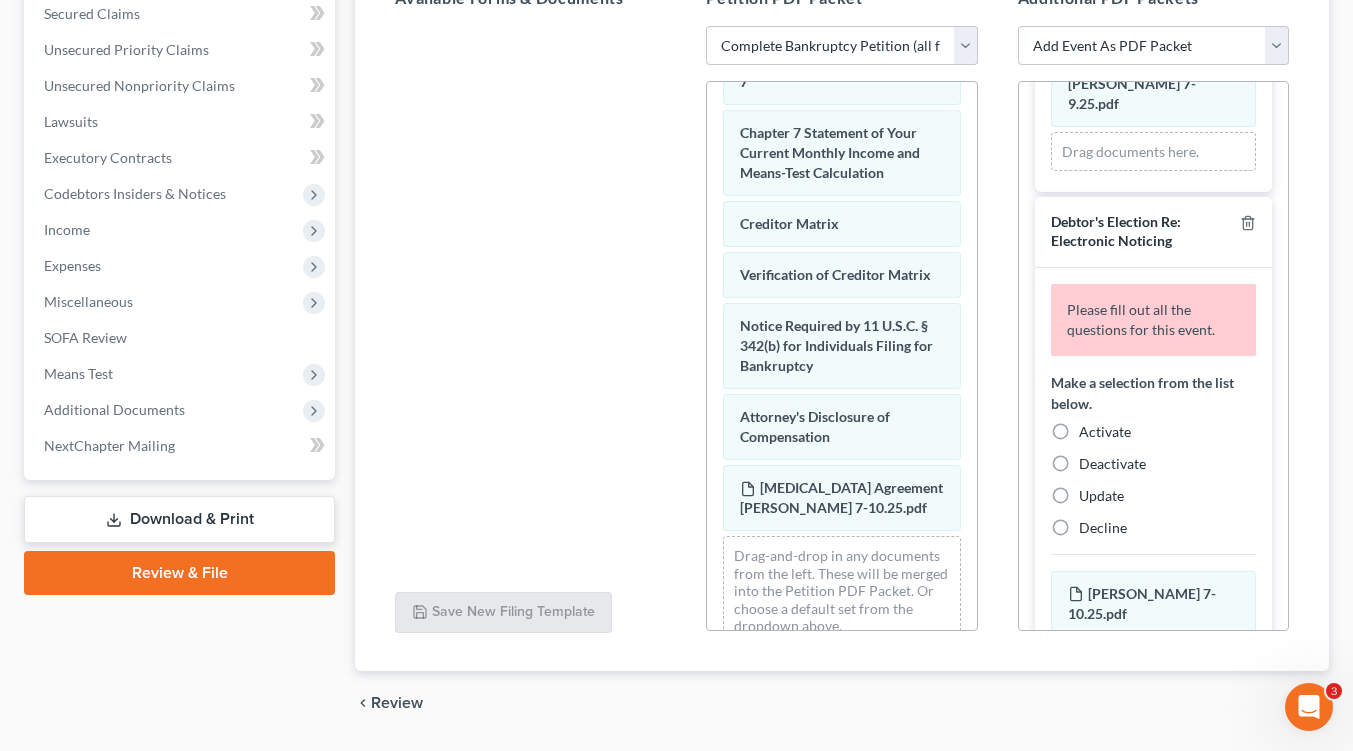click on "Activate" at bounding box center [1105, 432] 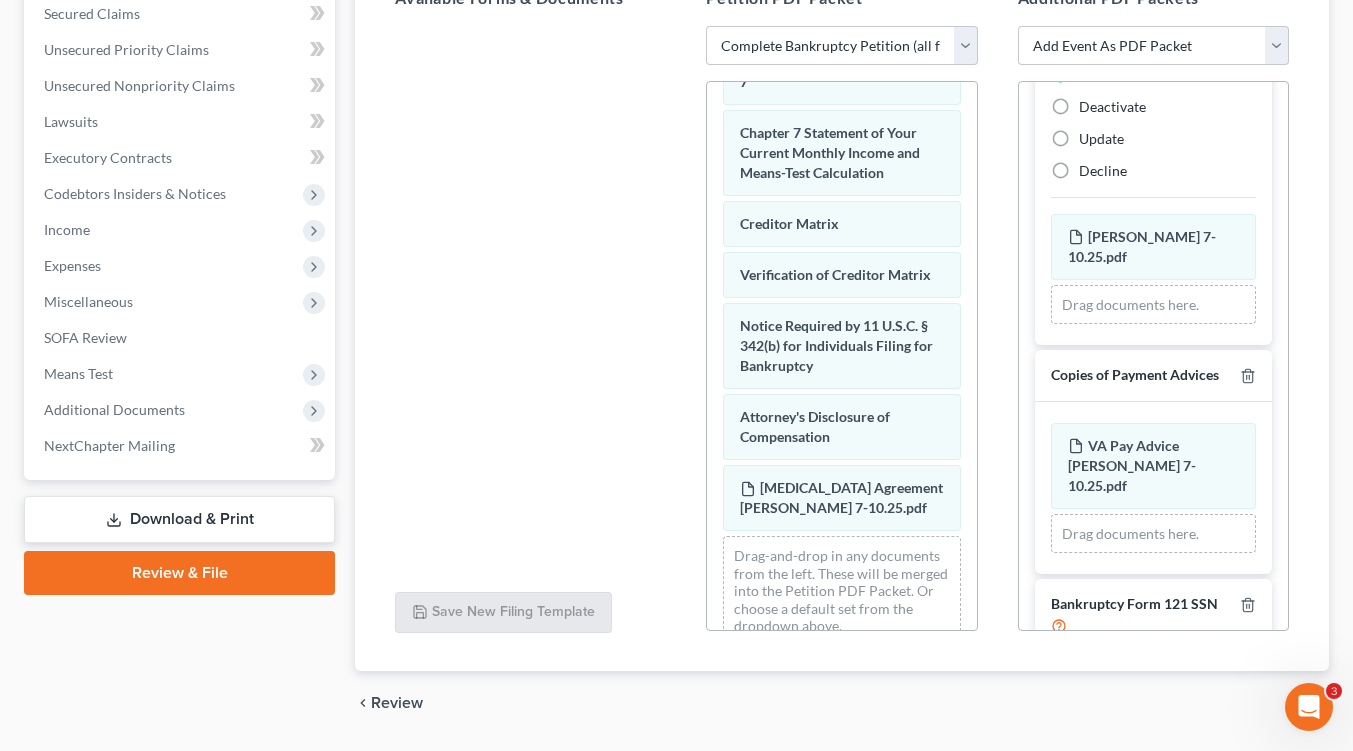 scroll, scrollTop: 565, scrollLeft: 0, axis: vertical 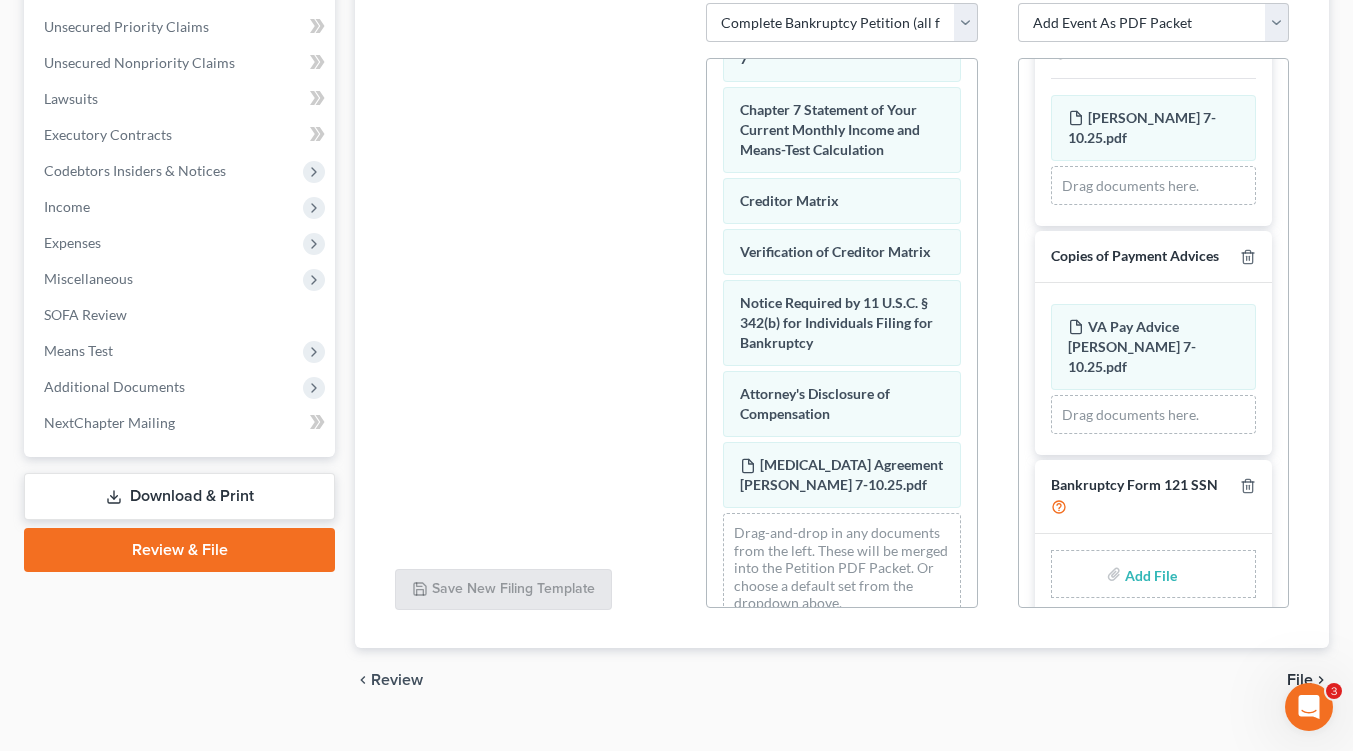 click at bounding box center (1149, 574) 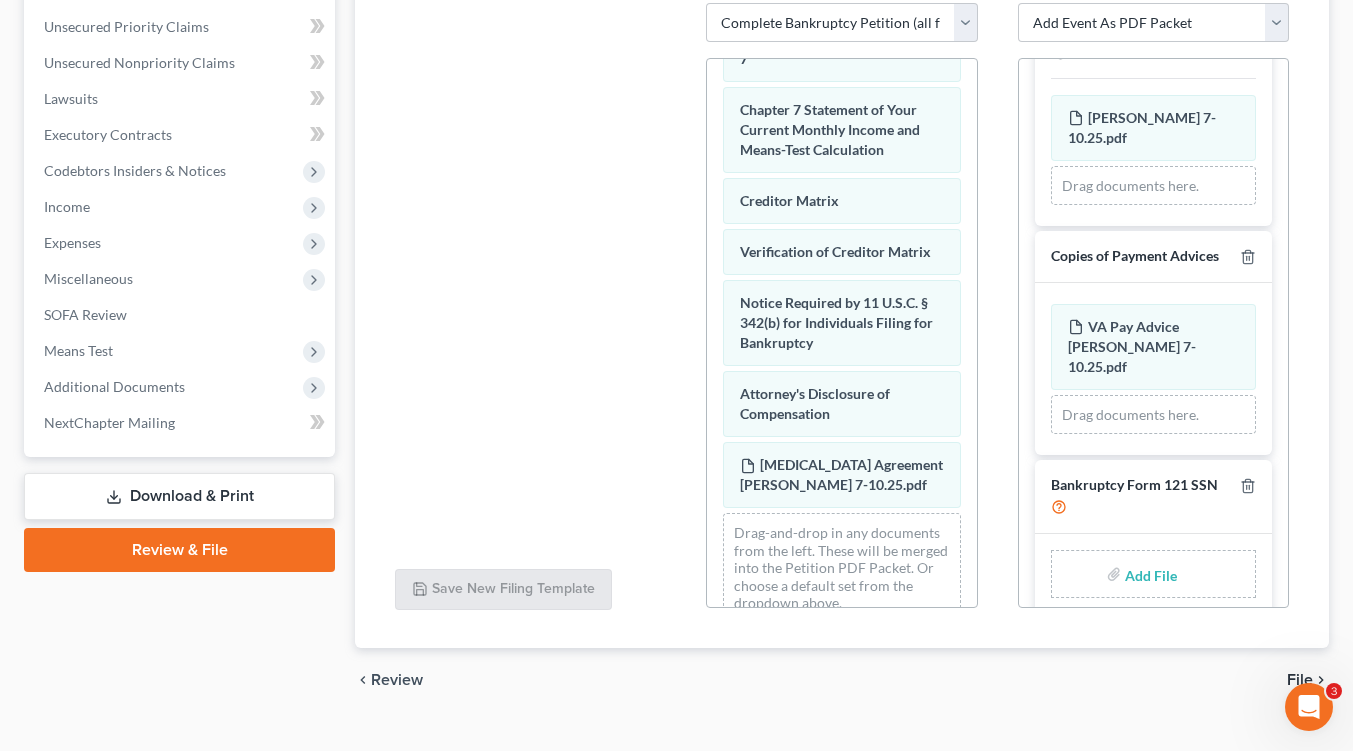 type on "C:\fakepath\SSn Statement [PERSON_NAME] [DATE].pdf" 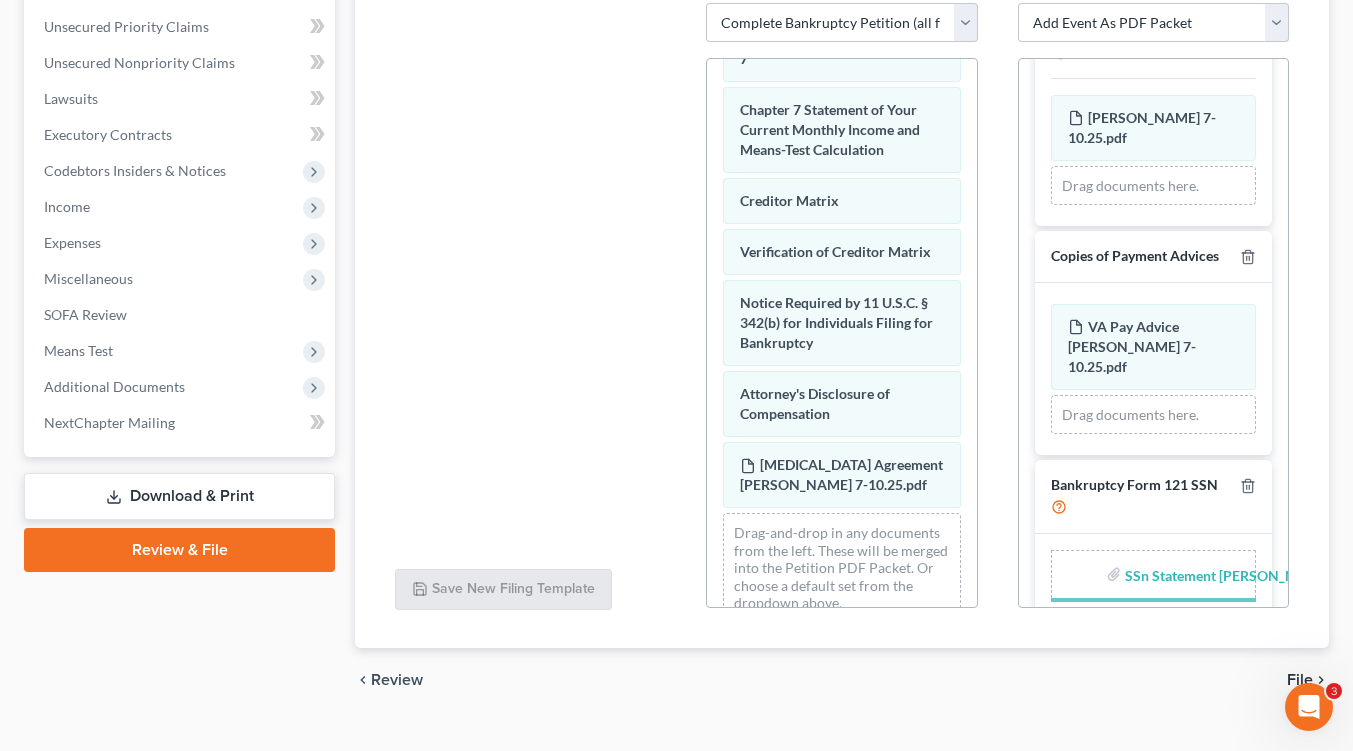 scroll, scrollTop: 557, scrollLeft: 0, axis: vertical 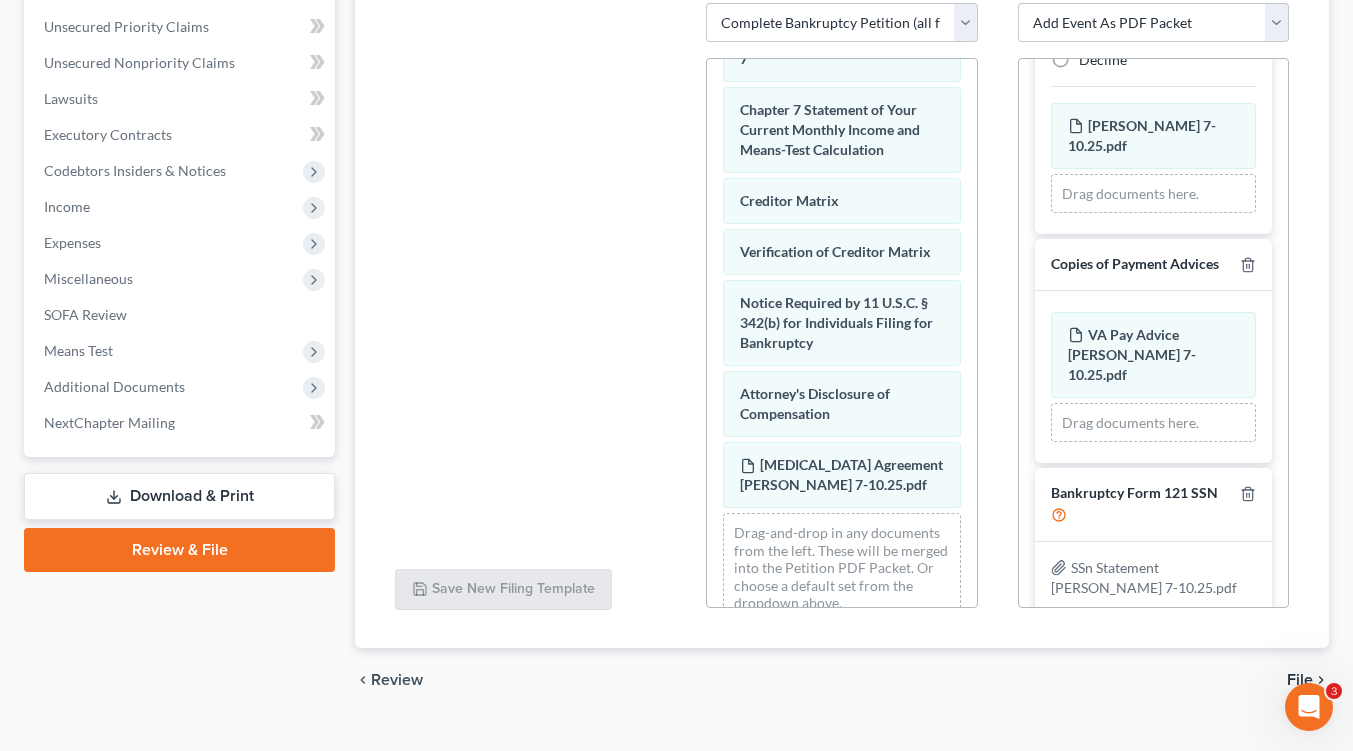 click on "File" at bounding box center [1300, 680] 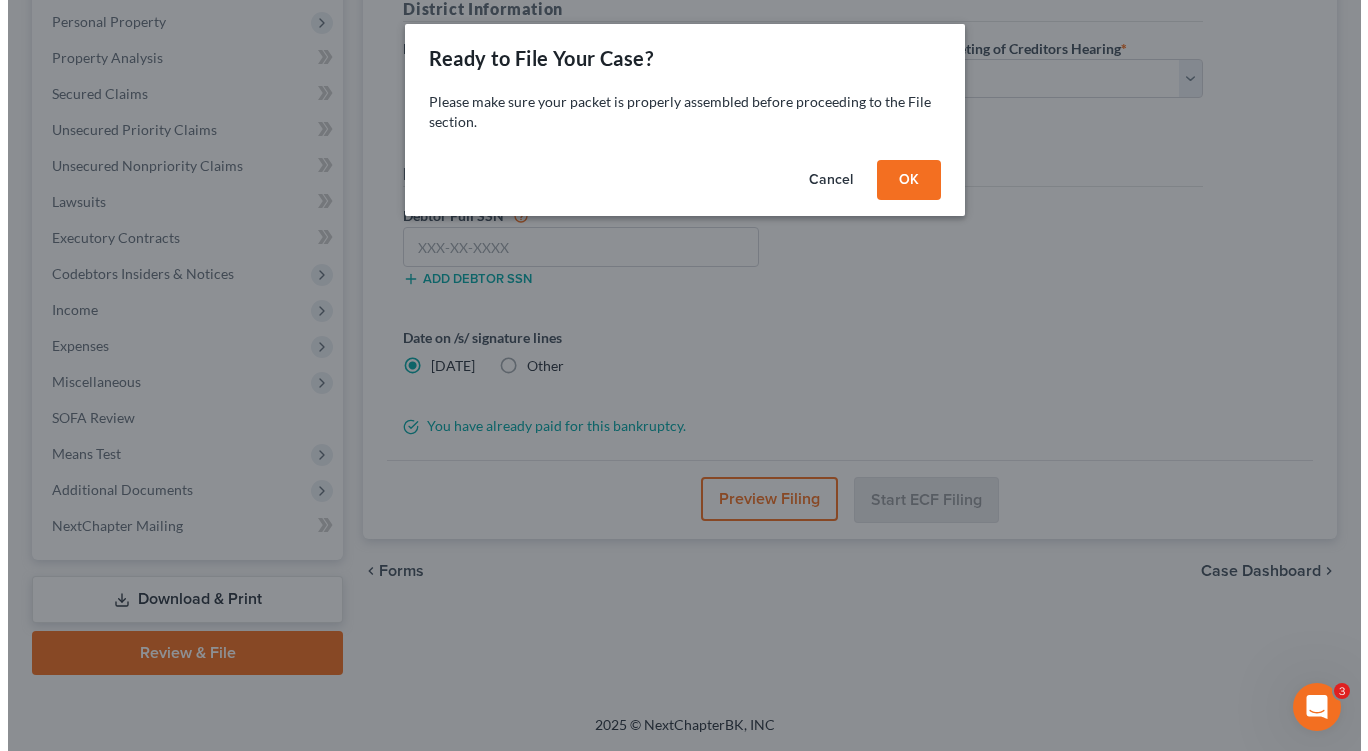 scroll, scrollTop: 382, scrollLeft: 0, axis: vertical 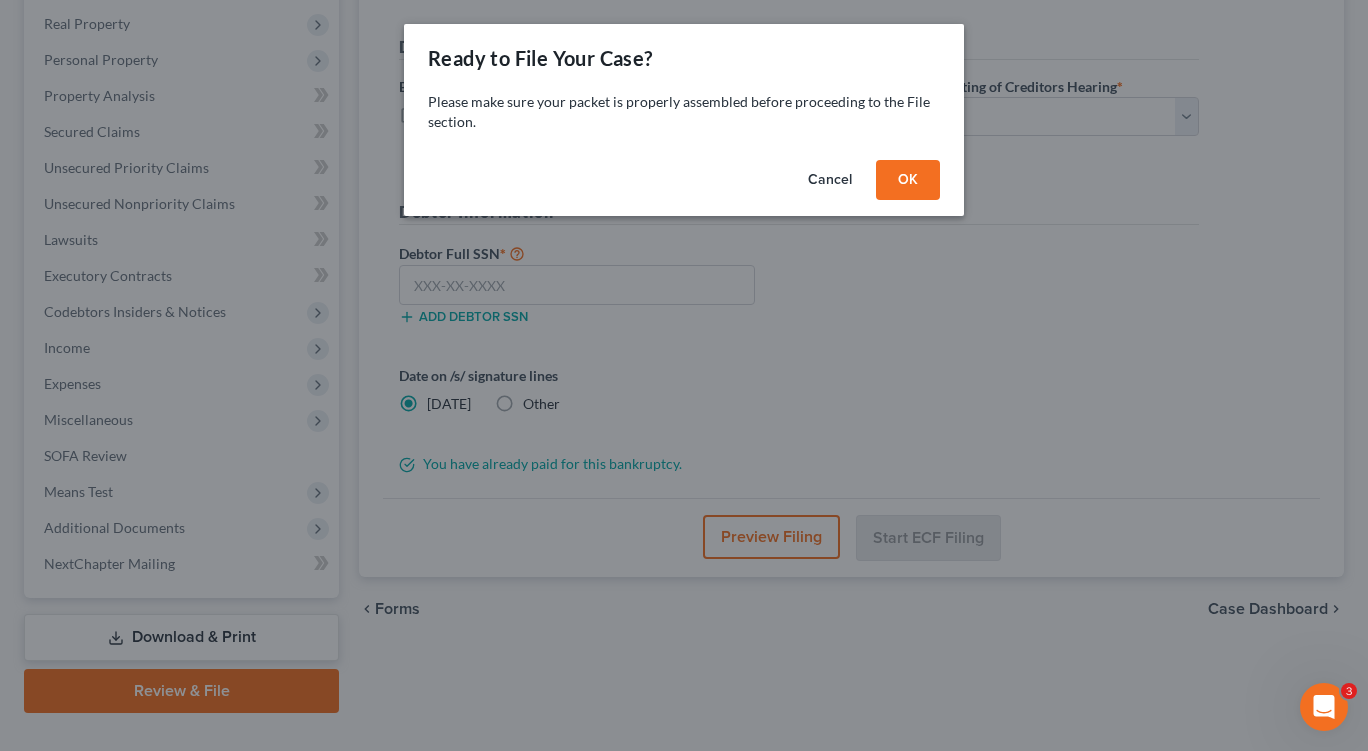 click on "OK" at bounding box center [908, 180] 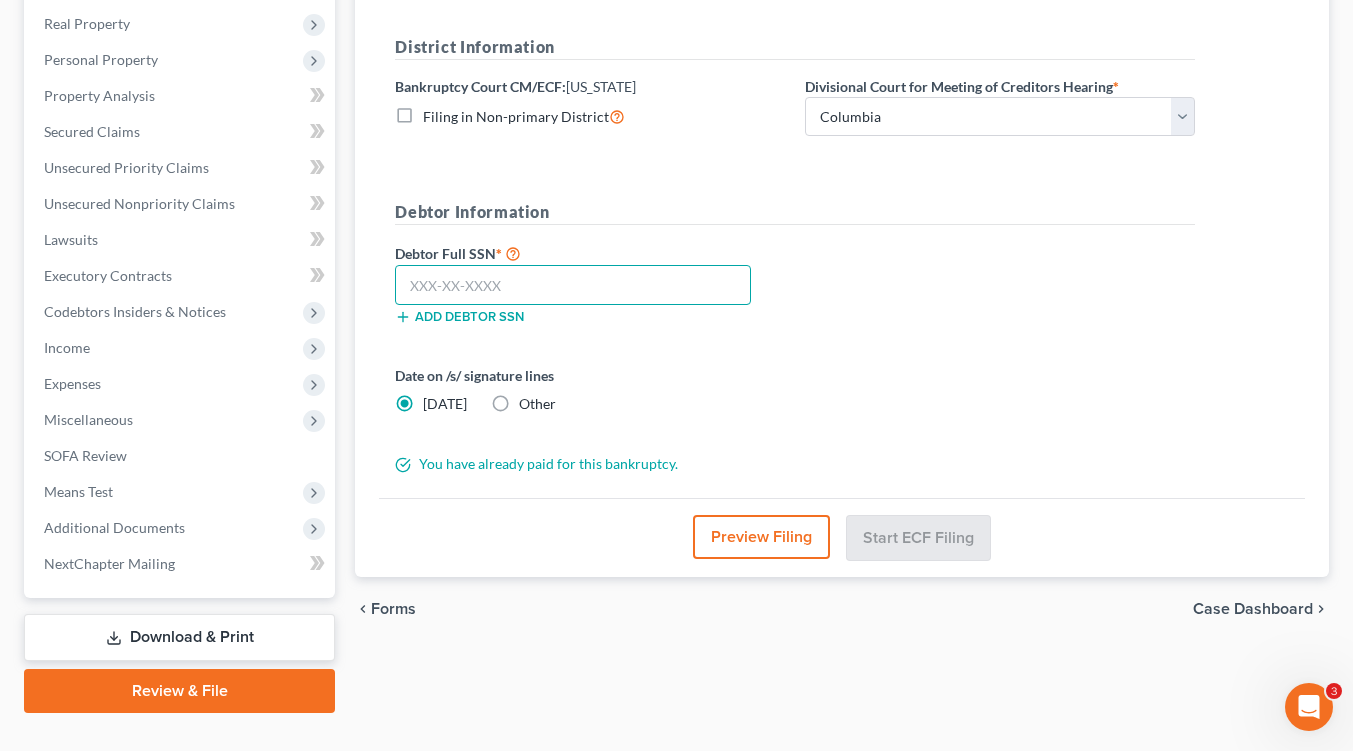 click at bounding box center (573, 285) 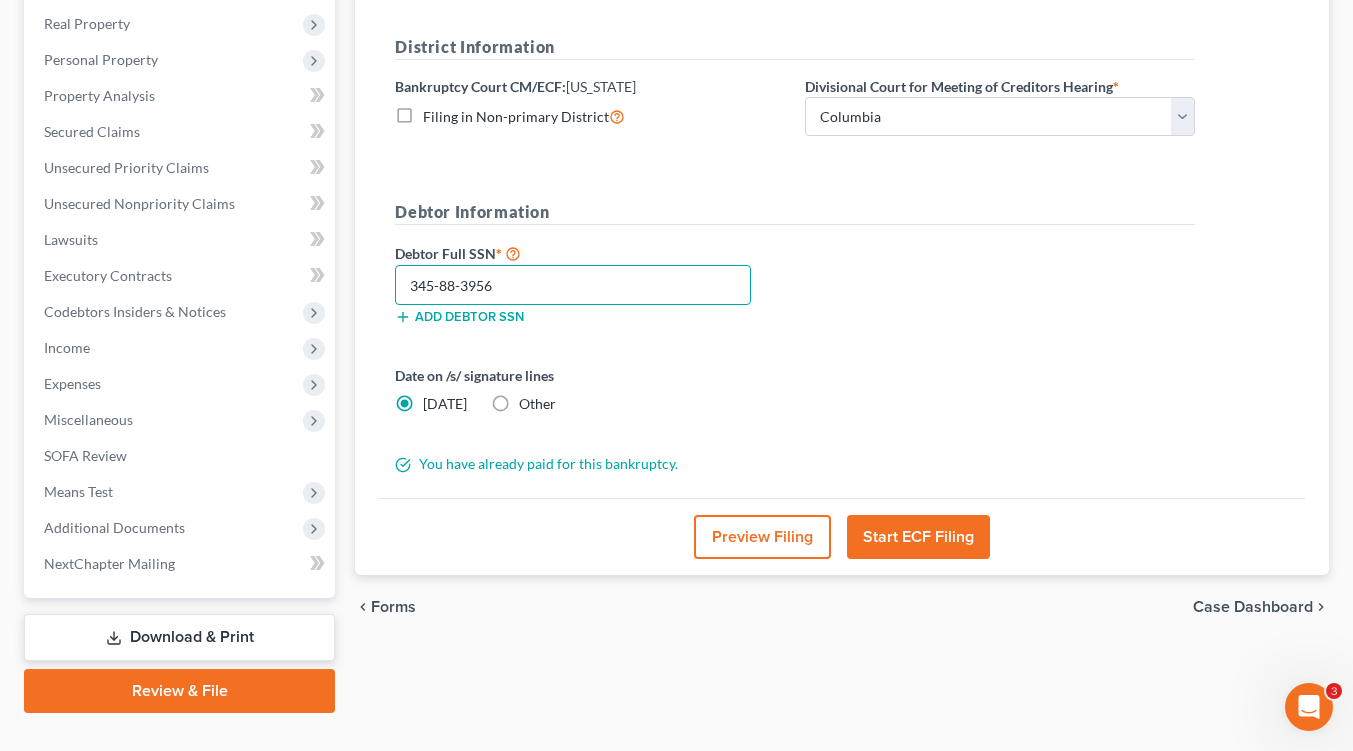 type on "345-88-3956" 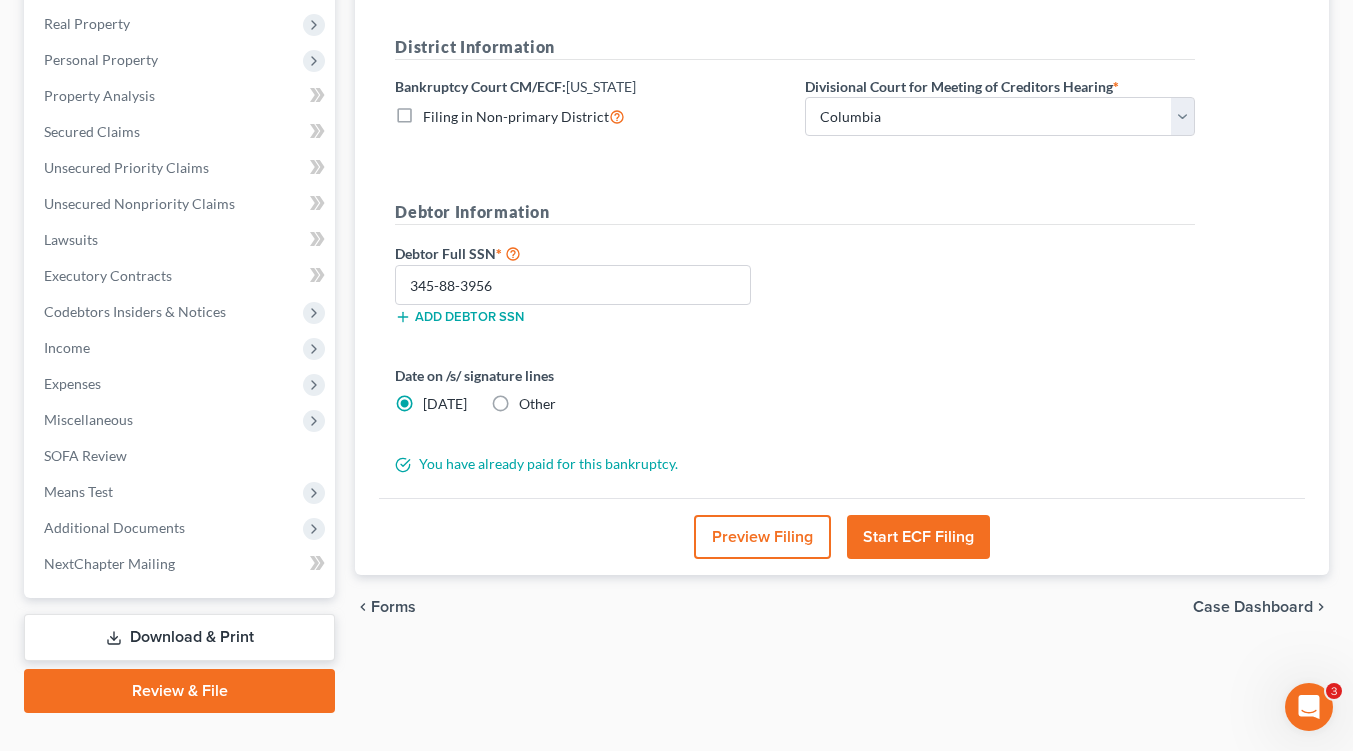 drag, startPoint x: 915, startPoint y: 496, endPoint x: 922, endPoint y: 482, distance: 15.652476 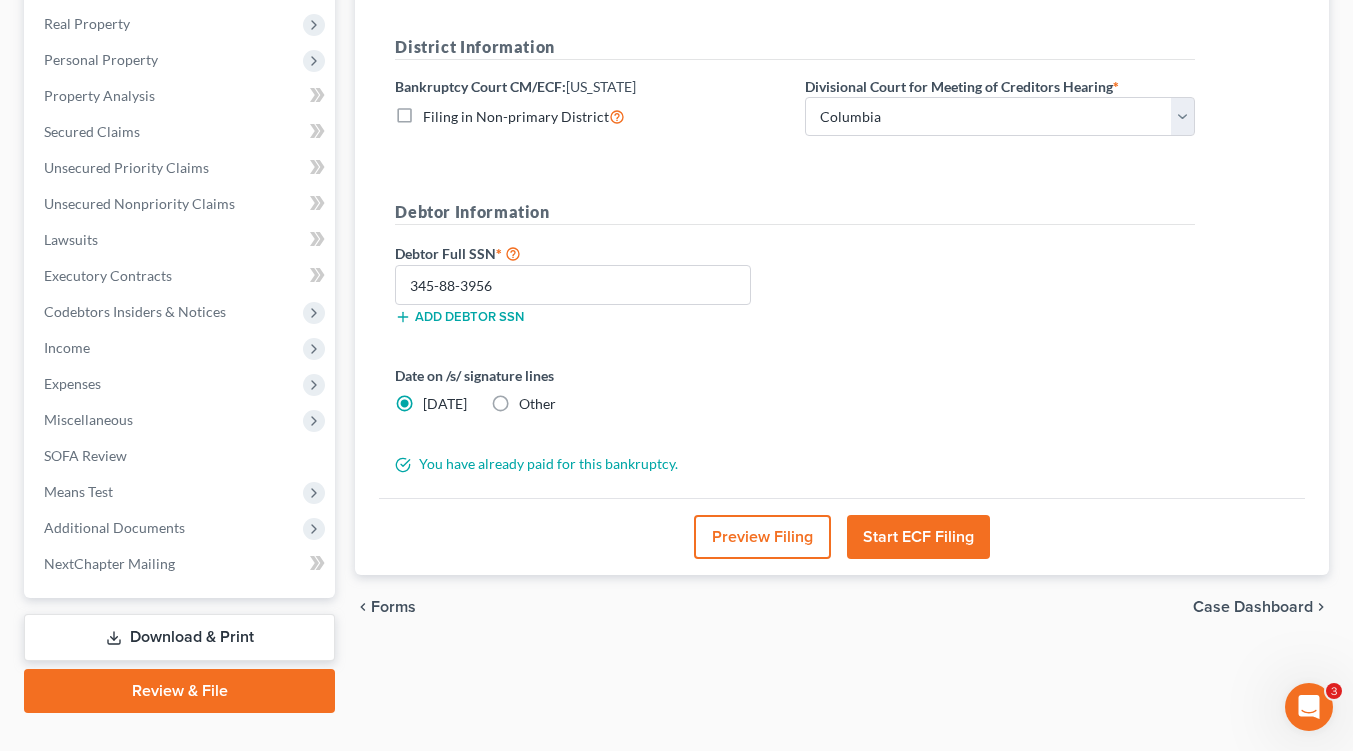 click on "Start ECF Filing" at bounding box center [918, 537] 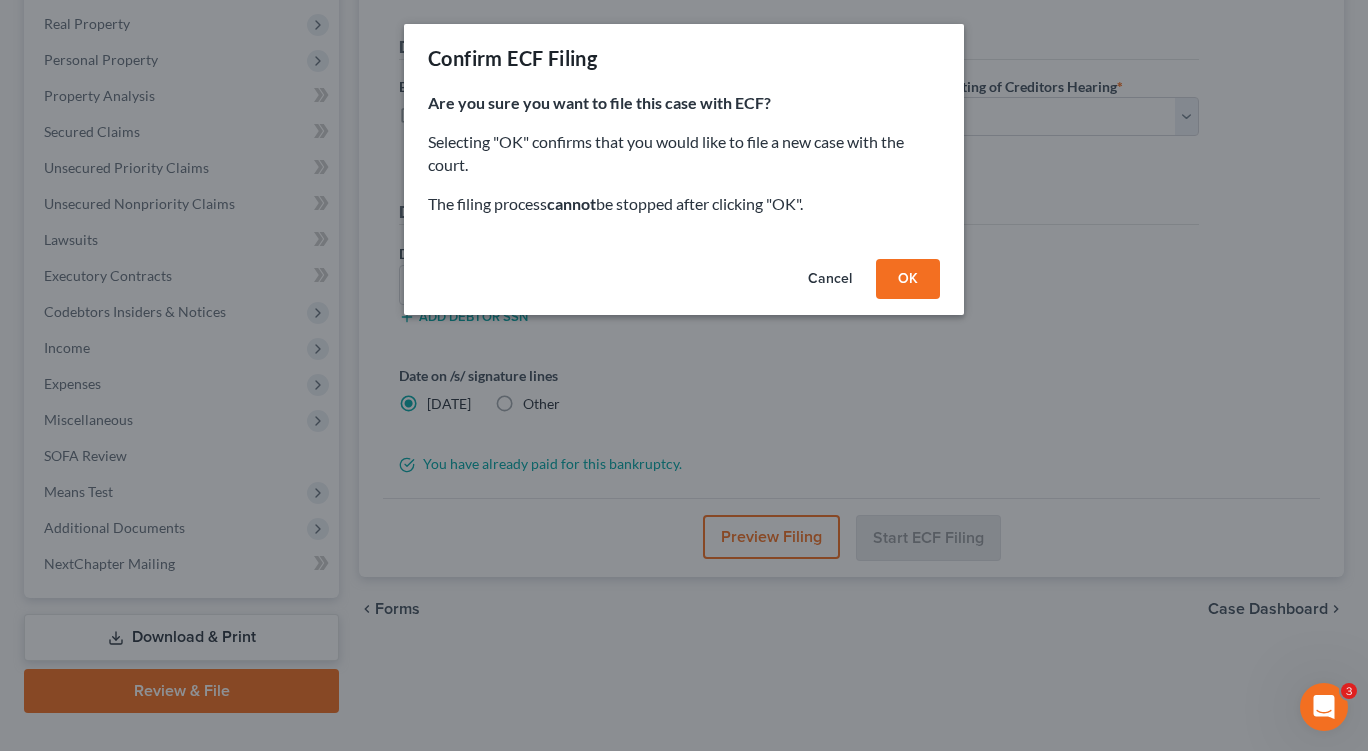 click on "OK" at bounding box center (908, 279) 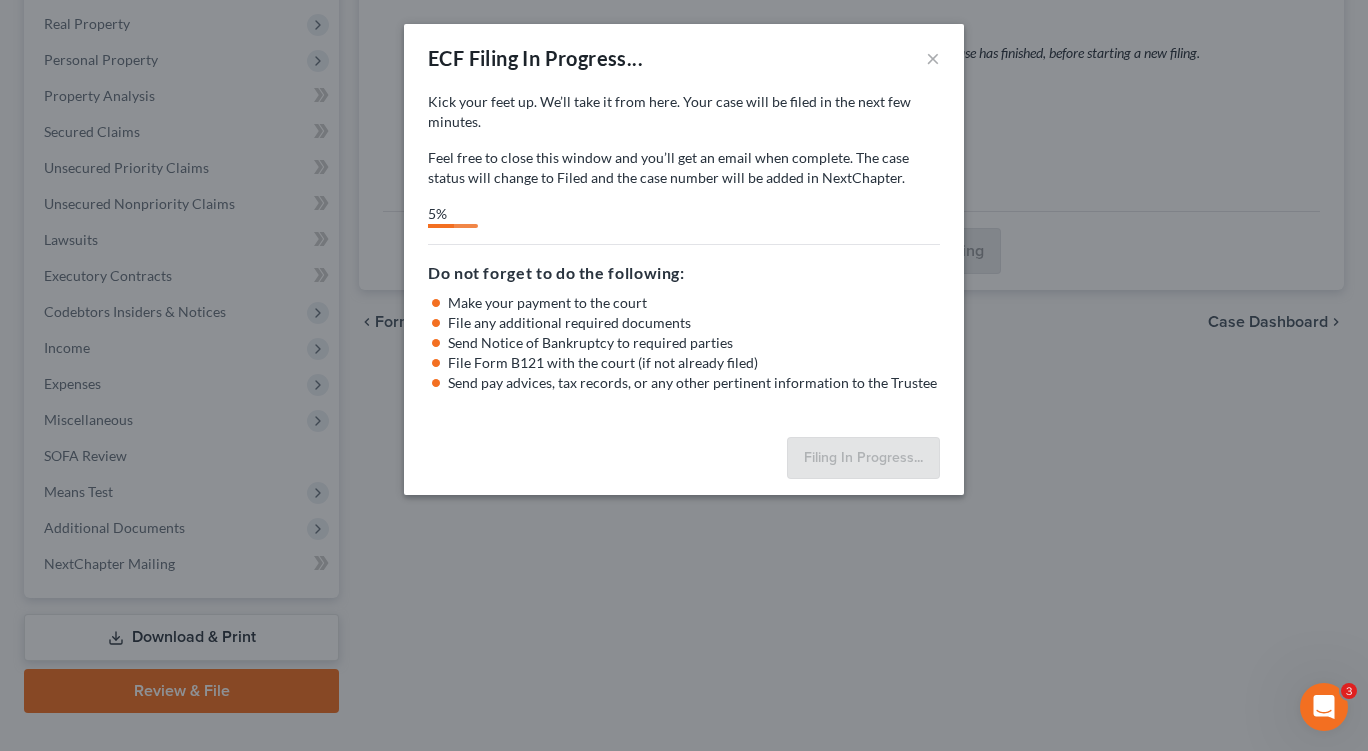 drag, startPoint x: 904, startPoint y: 279, endPoint x: 945, endPoint y: 287, distance: 41.773197 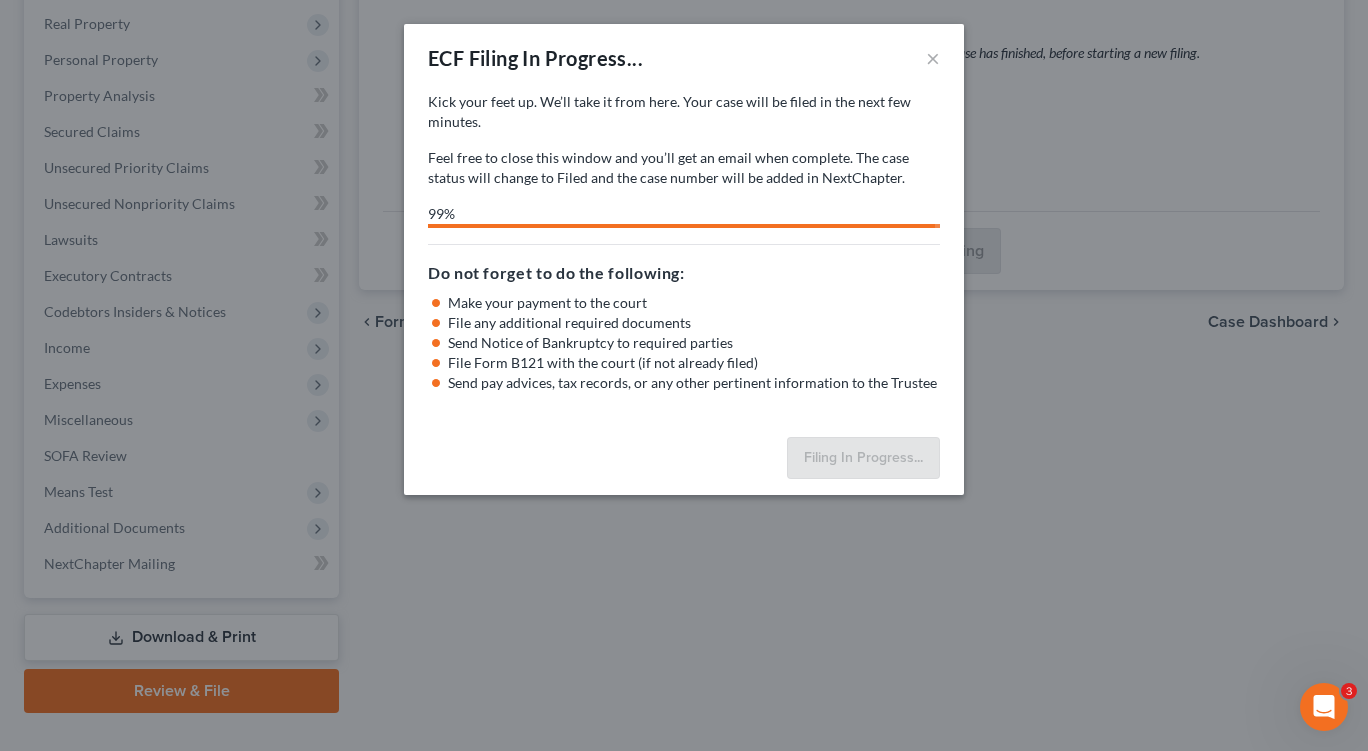 select on "1" 